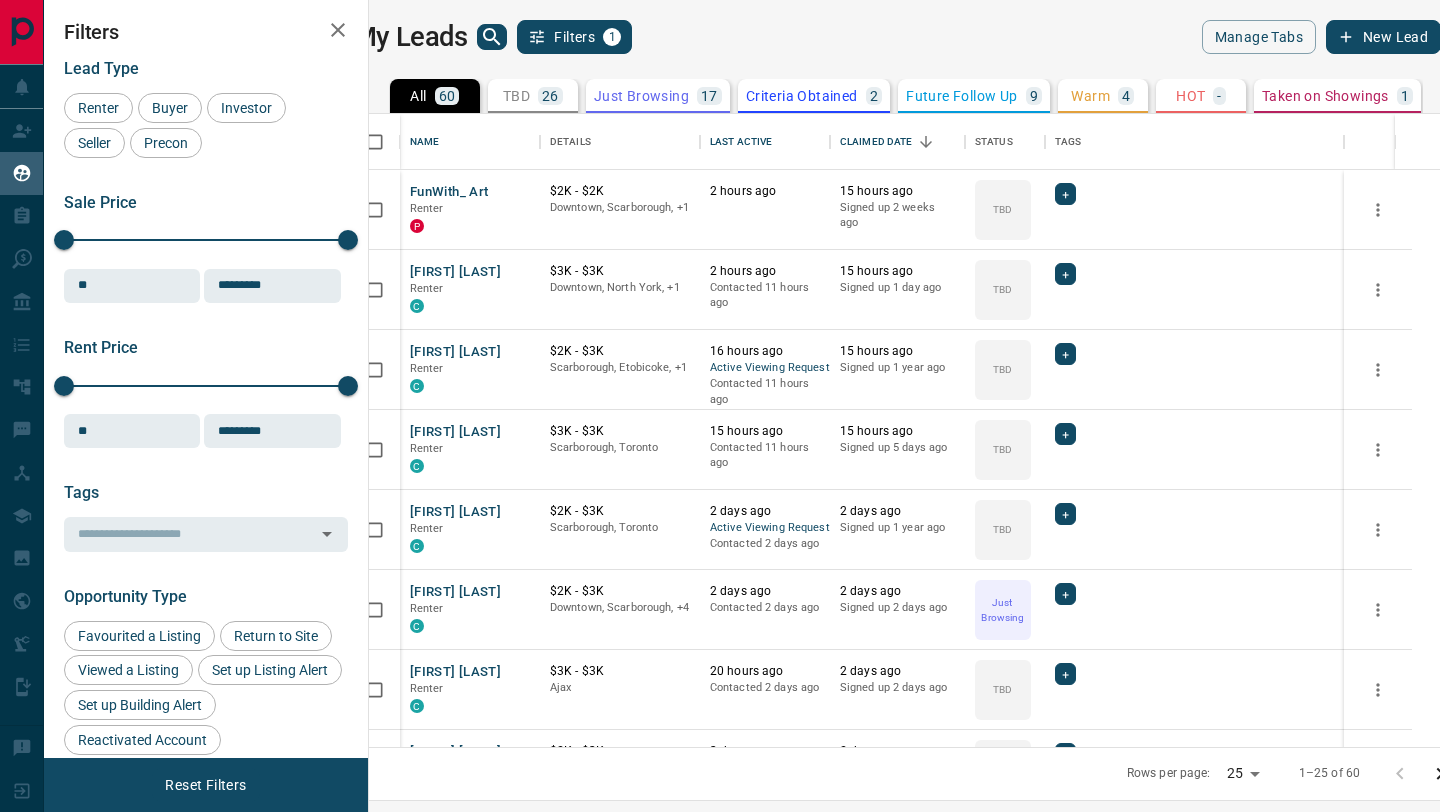 scroll, scrollTop: 0, scrollLeft: 0, axis: both 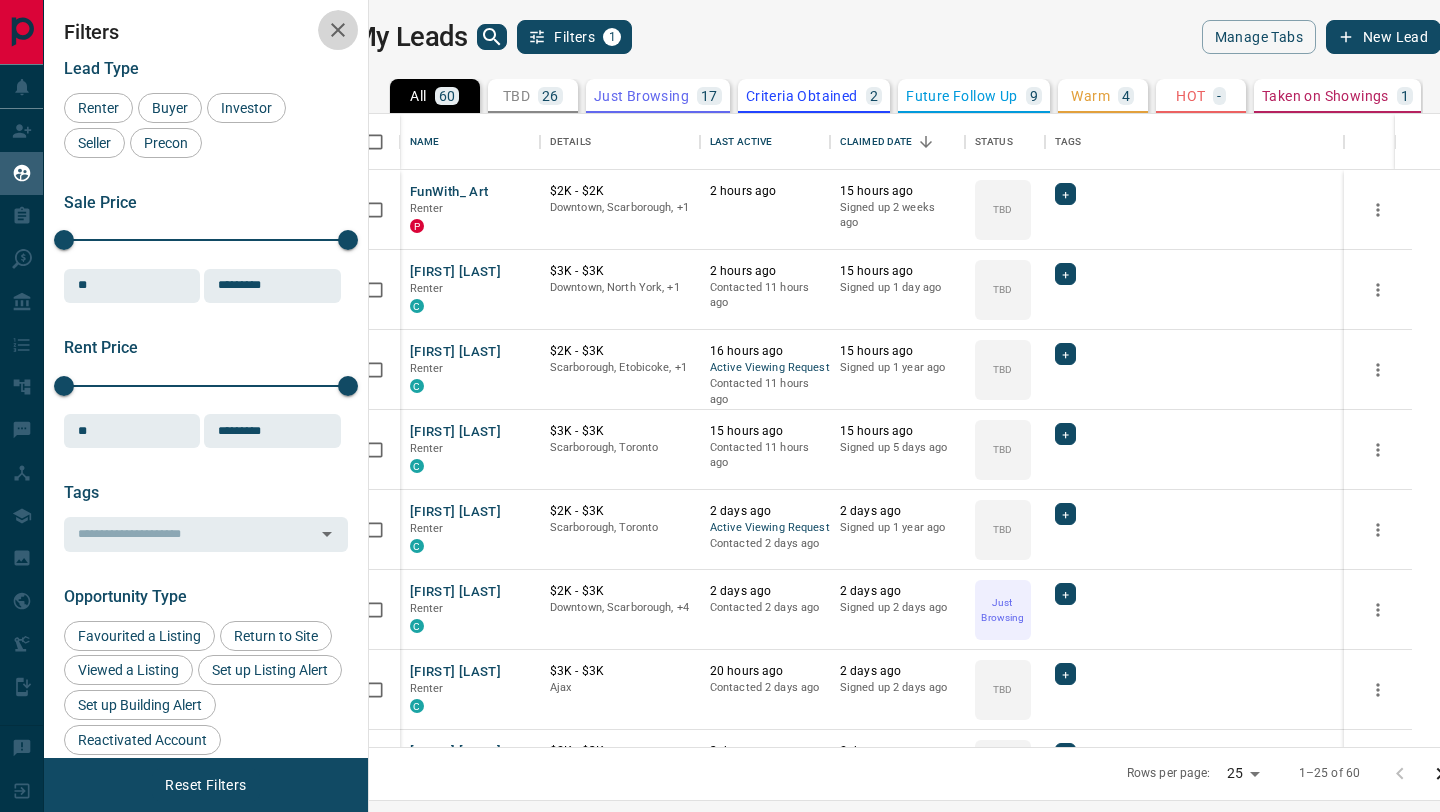 click 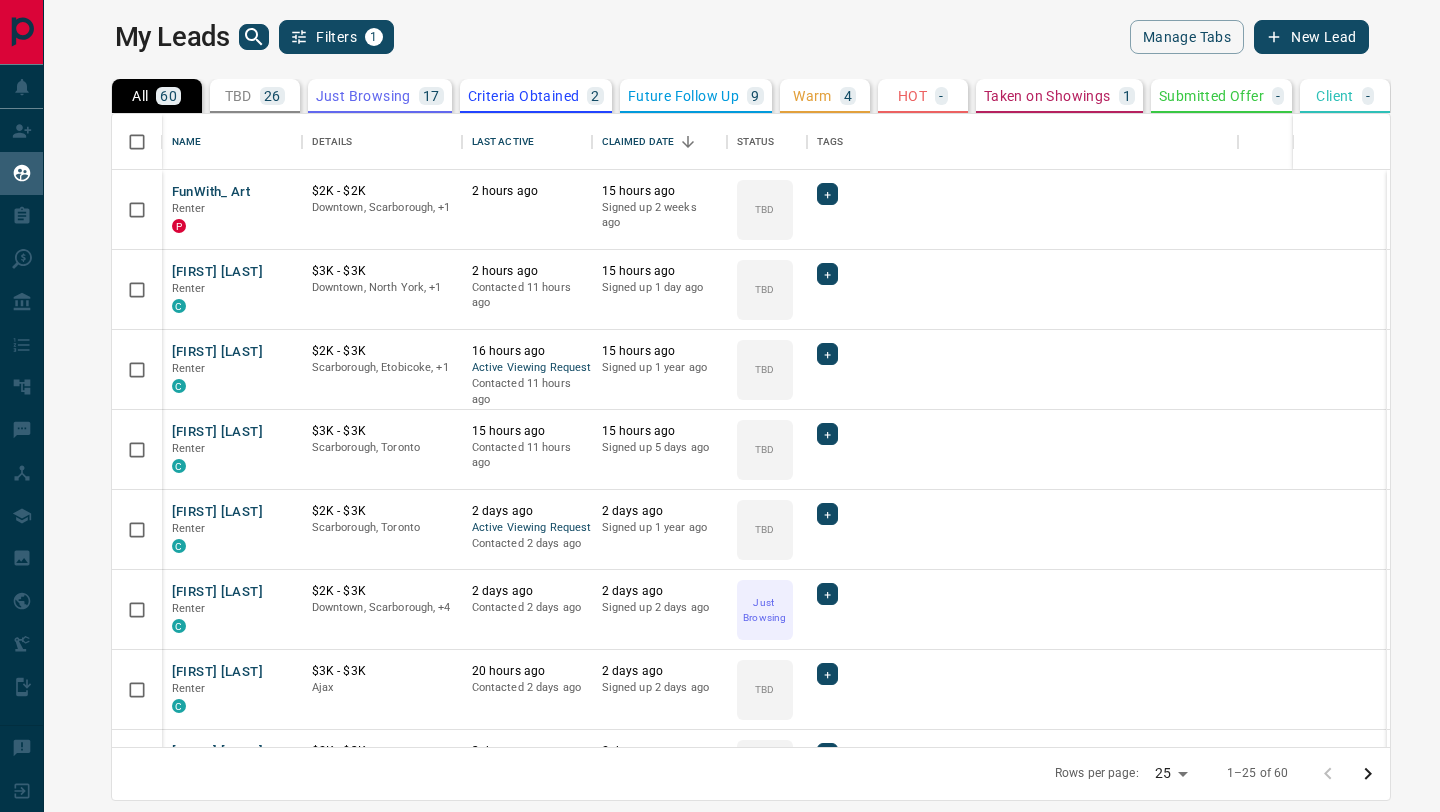 scroll, scrollTop: 1, scrollLeft: 1, axis: both 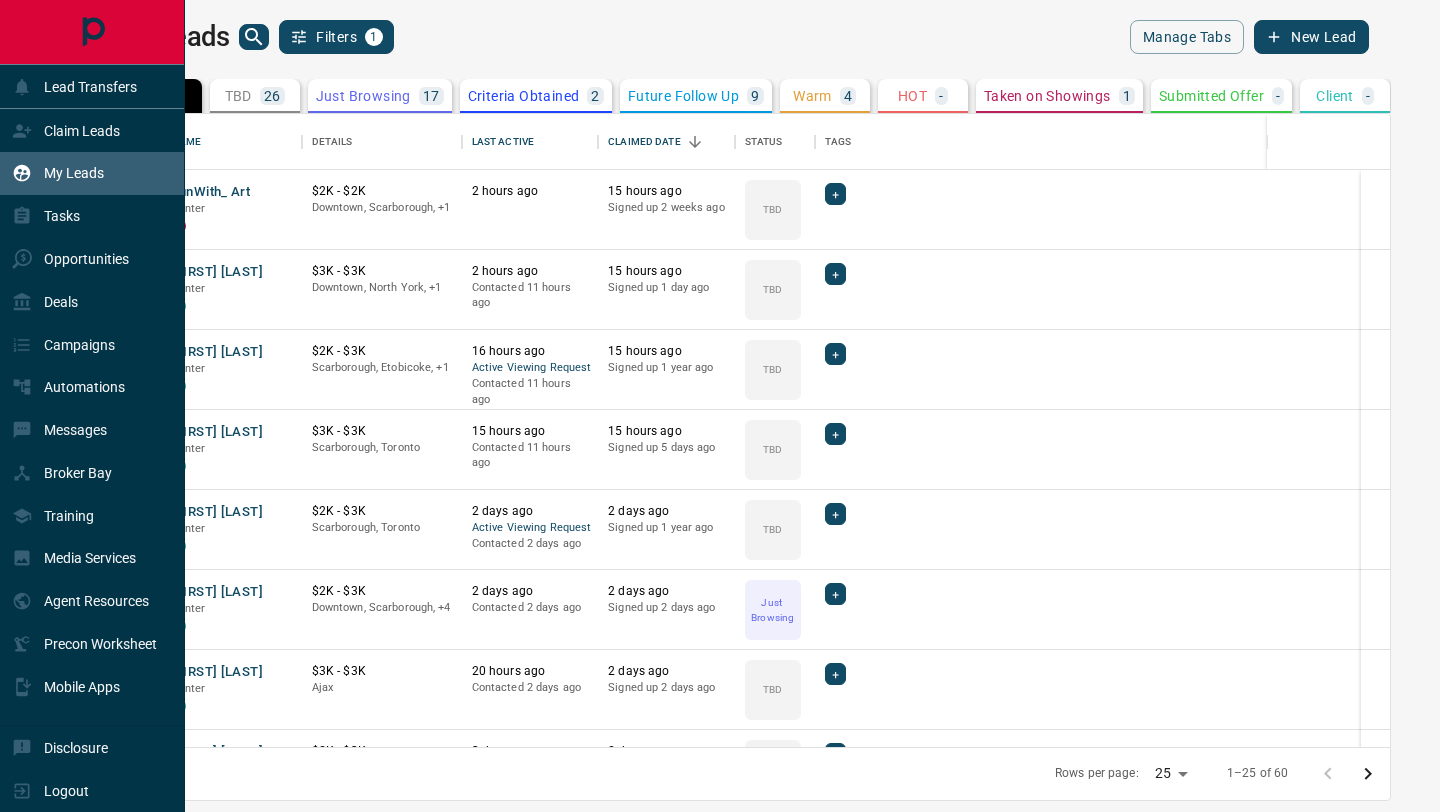 click on "My Leads" at bounding box center (74, 173) 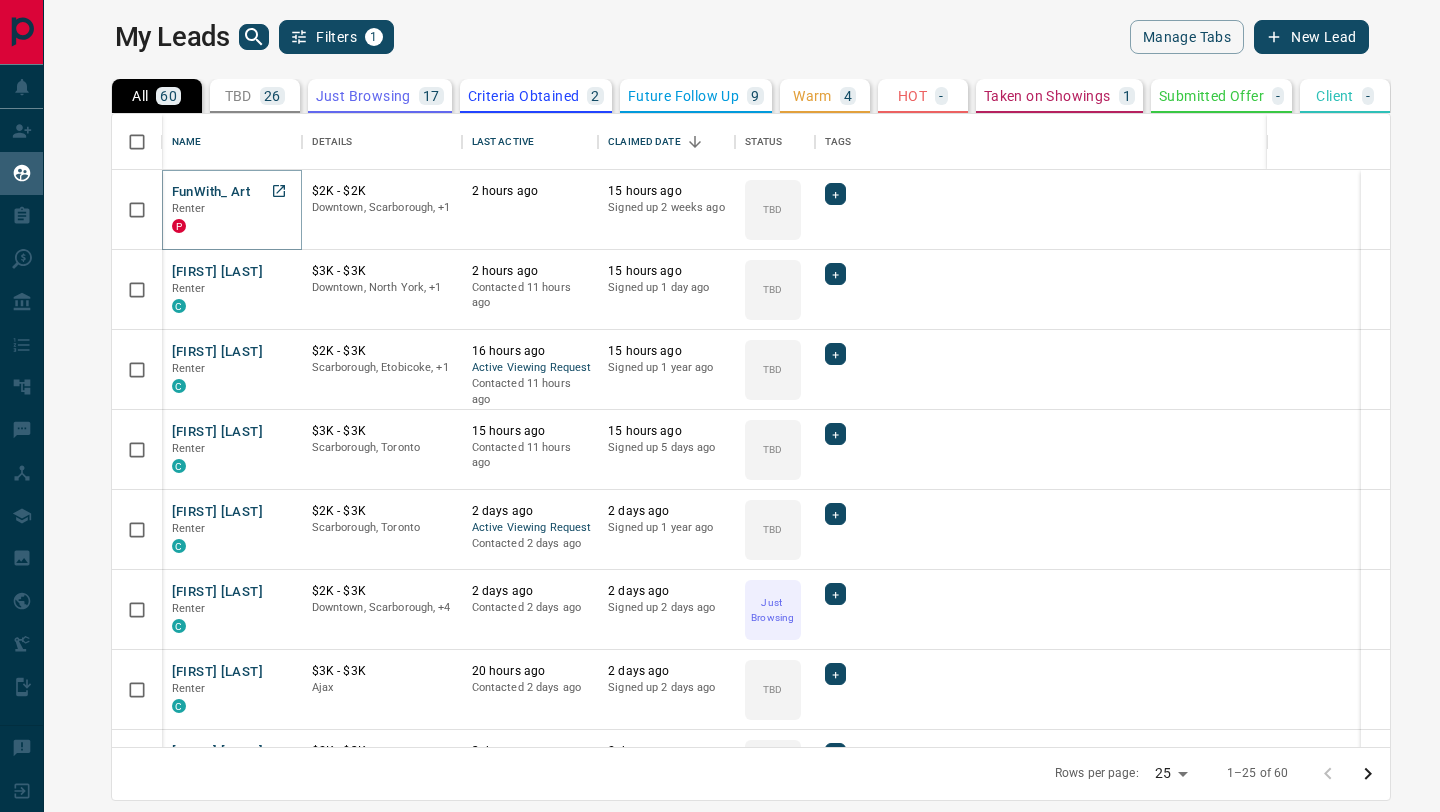 click on "FunWith_ Art" at bounding box center (211, 192) 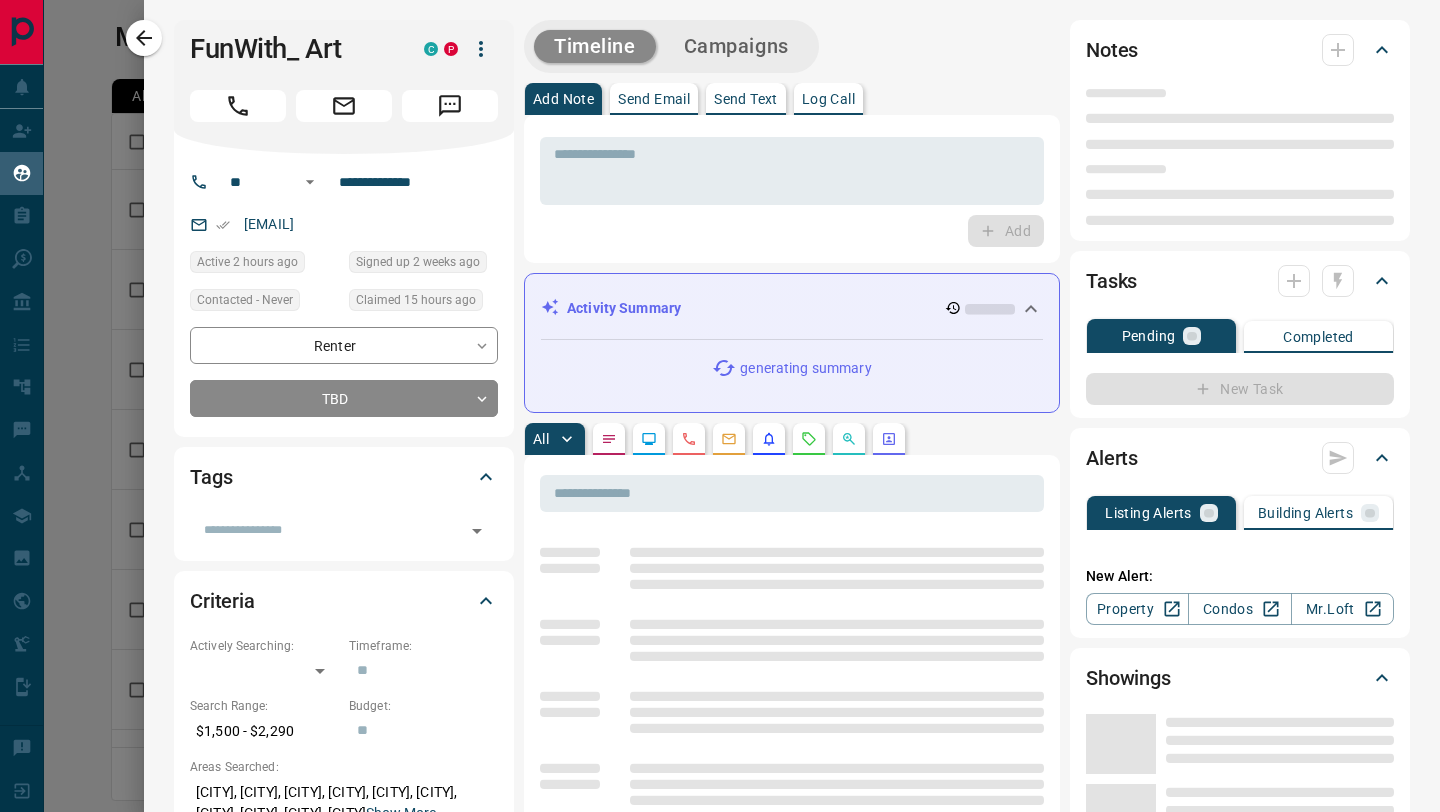 type on "**" 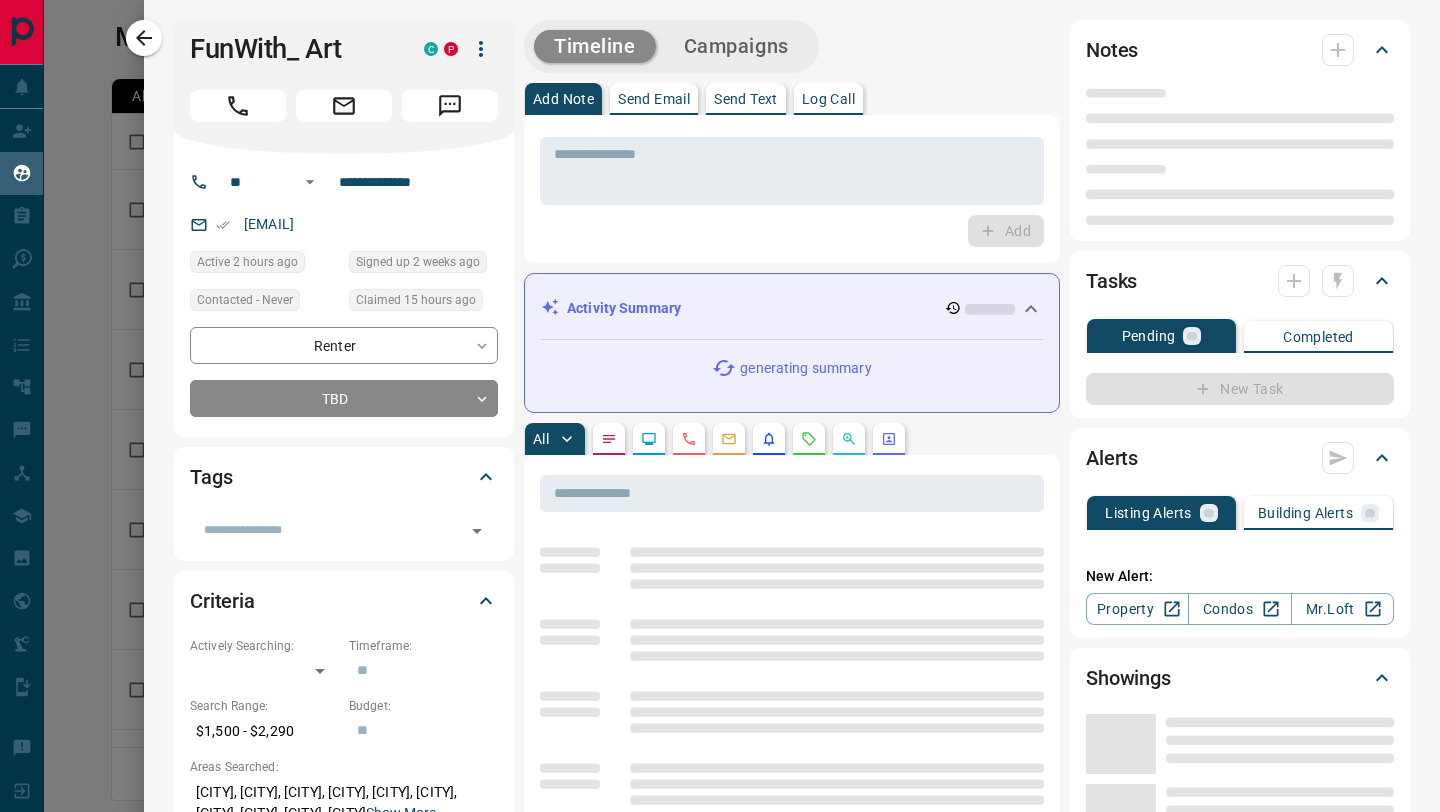 type on "**********" 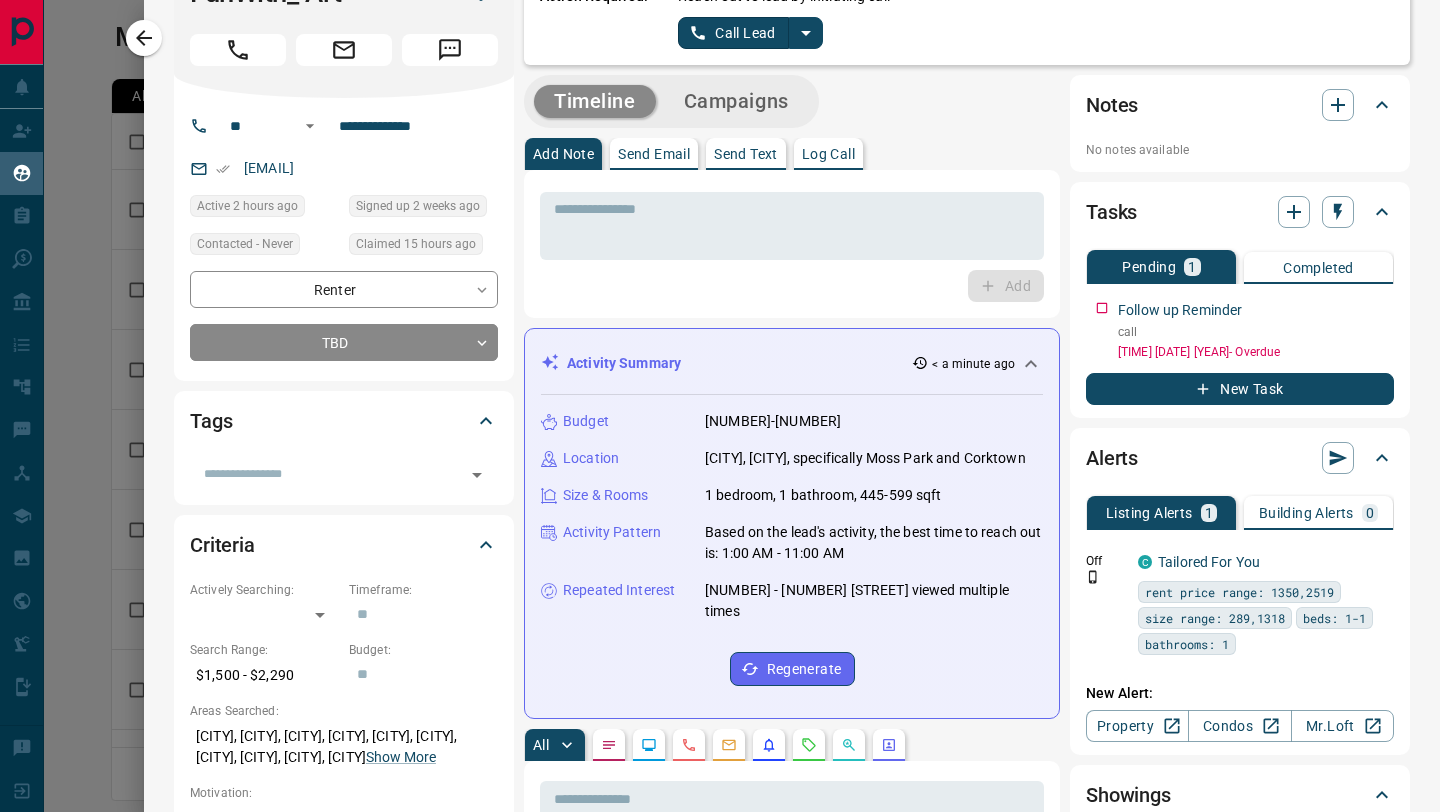 scroll, scrollTop: 0, scrollLeft: 0, axis: both 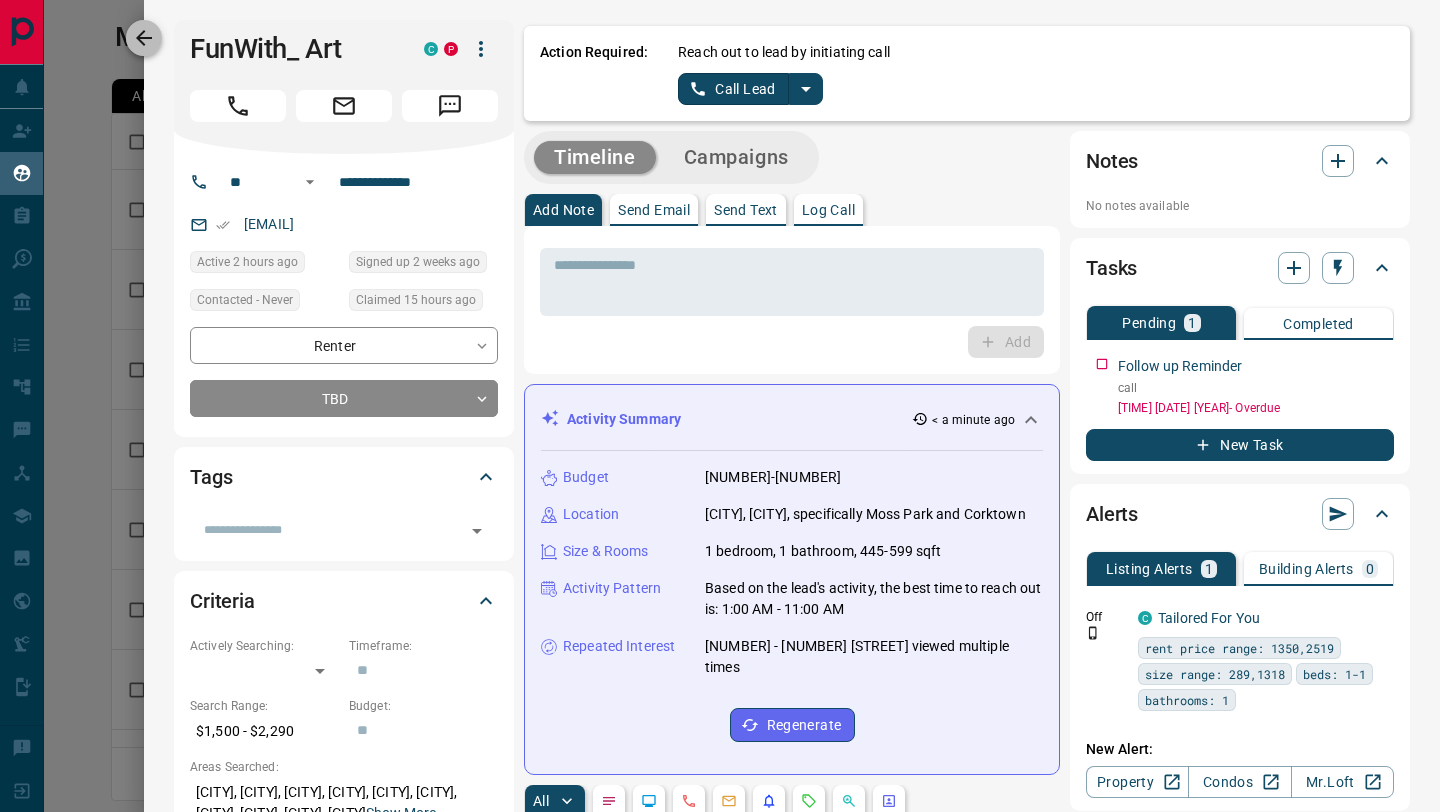 click 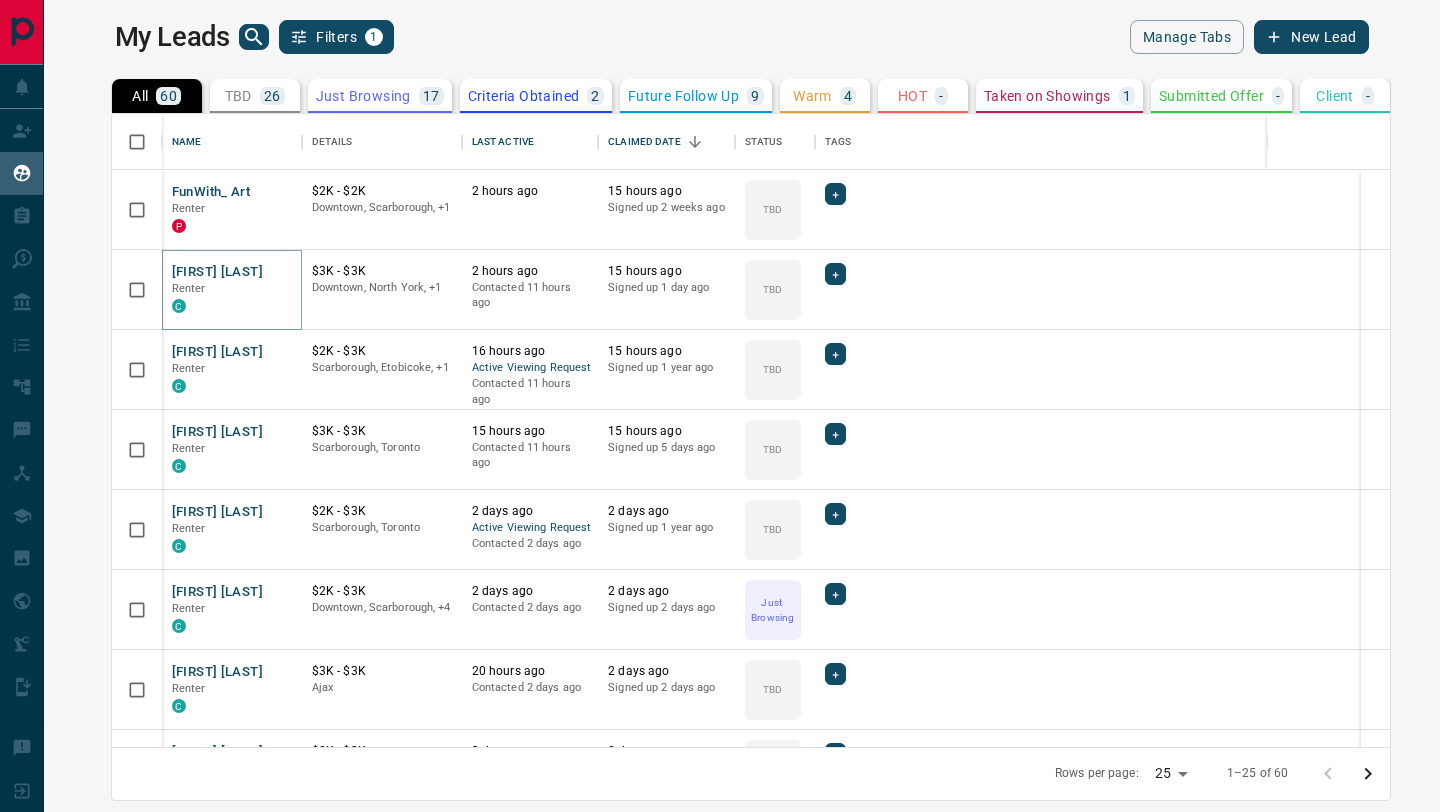 click on "[FIRST] [LAST]" at bounding box center [217, 272] 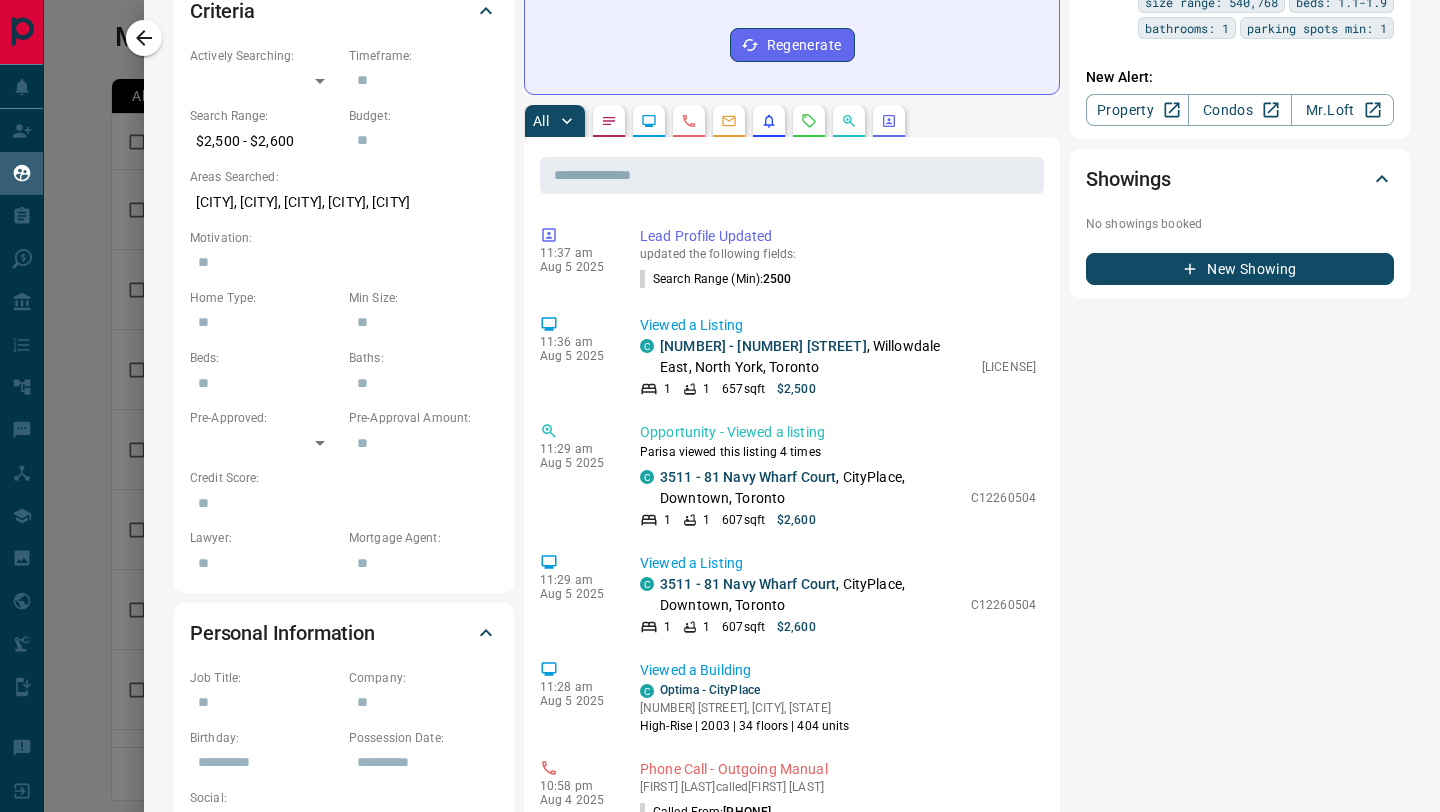 scroll, scrollTop: 592, scrollLeft: 0, axis: vertical 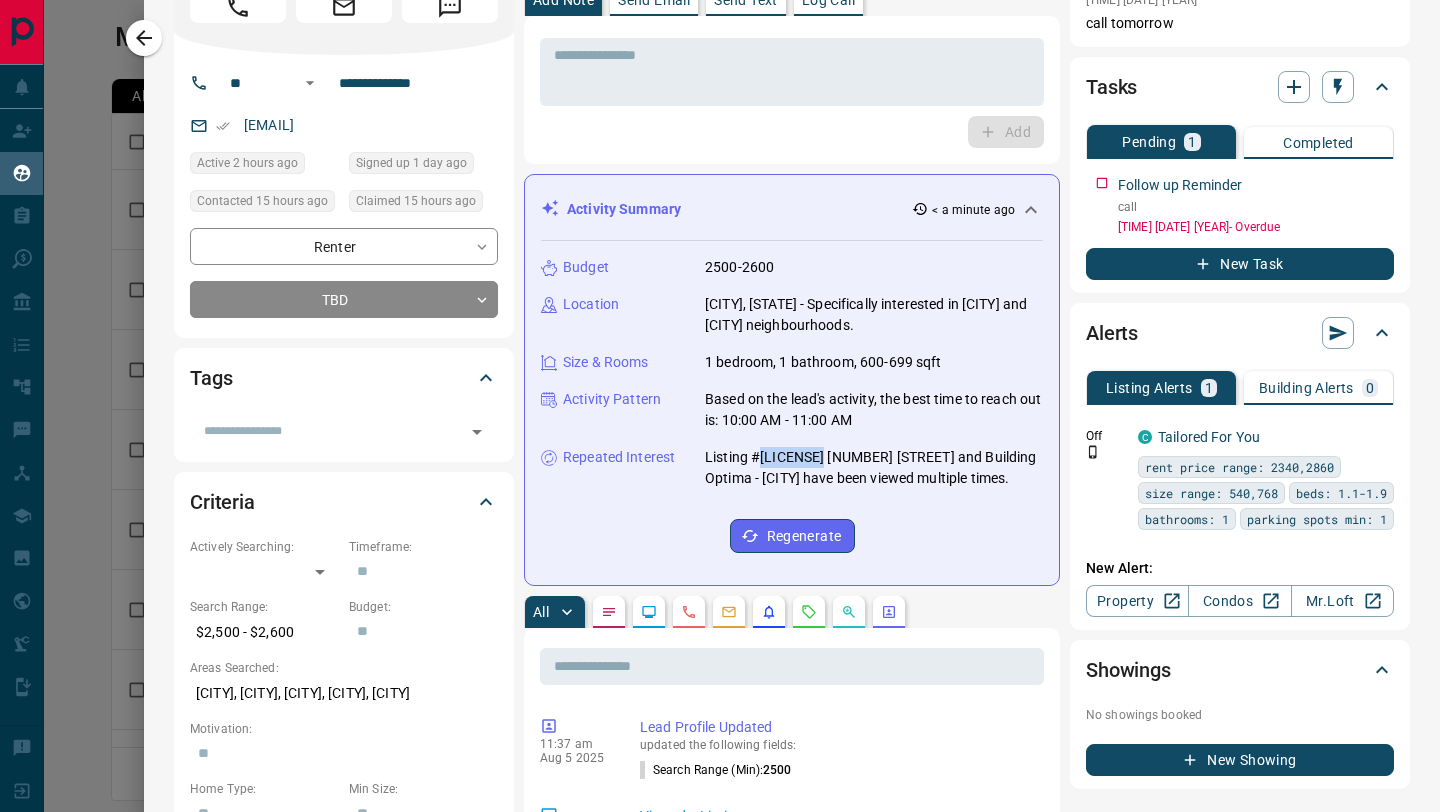 drag, startPoint x: 758, startPoint y: 459, endPoint x: 832, endPoint y: 456, distance: 74.06078 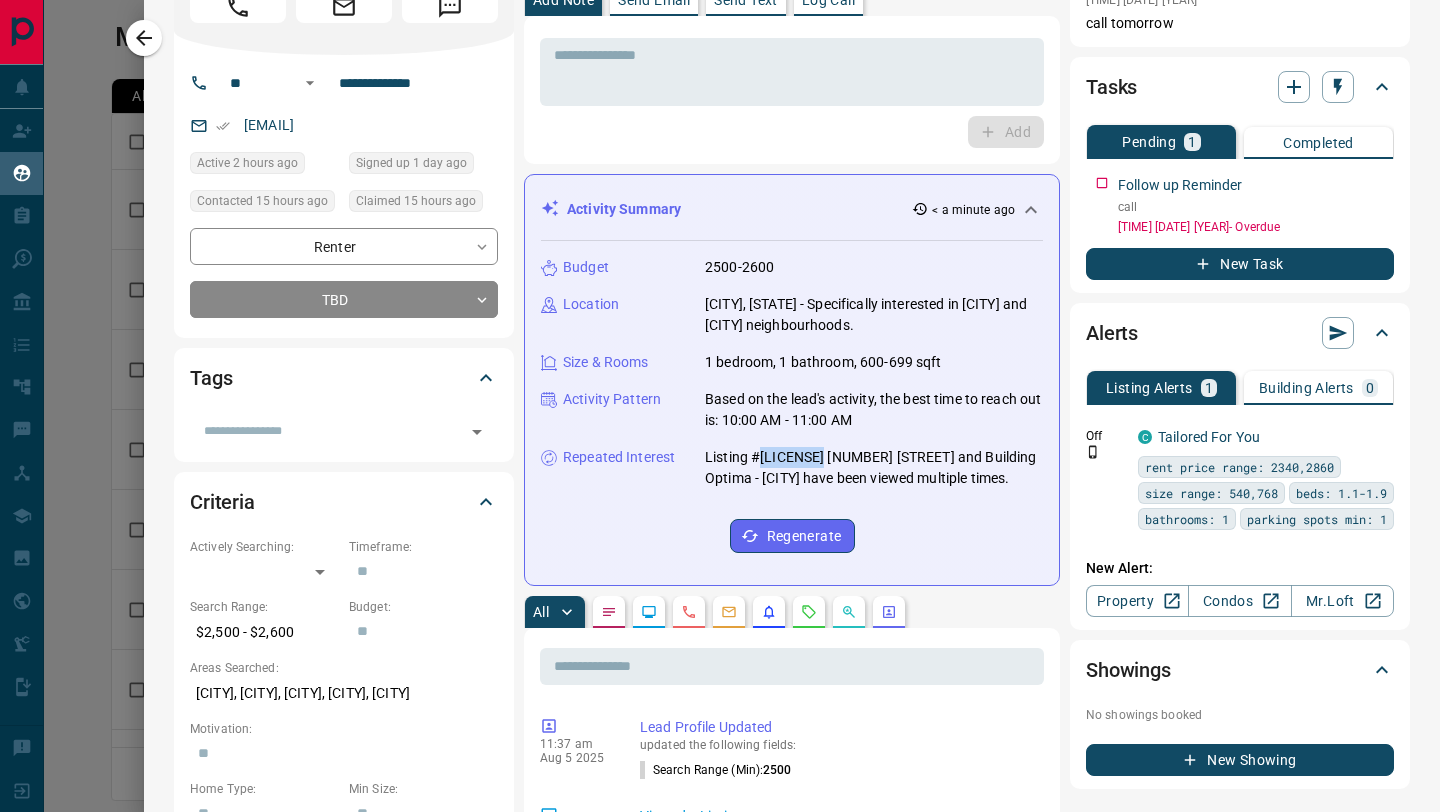 click on "Listing #[LICENSE] [NUMBER] [STREET] and Building Optima - [CITY] have been viewed multiple times." at bounding box center (874, 468) 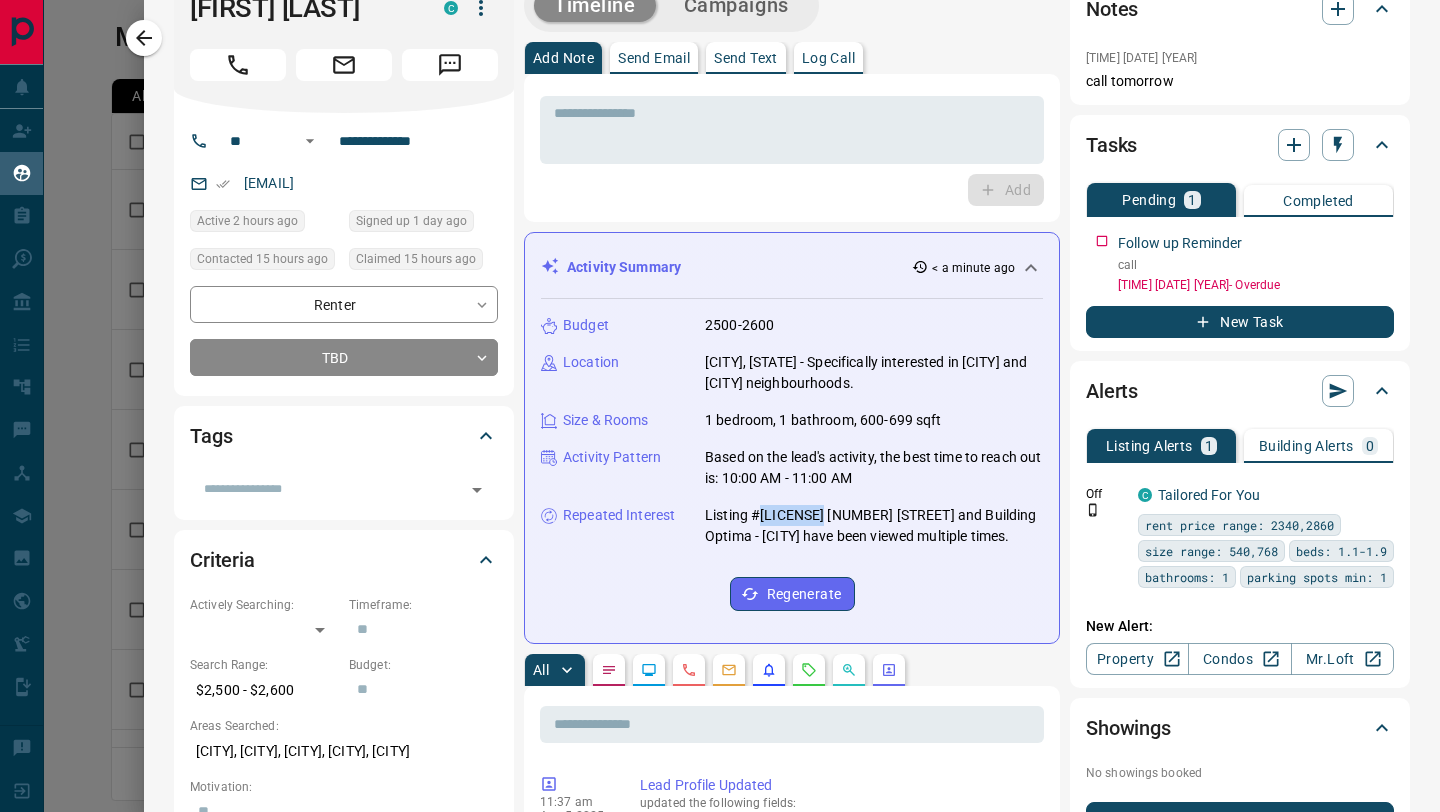 scroll, scrollTop: 0, scrollLeft: 0, axis: both 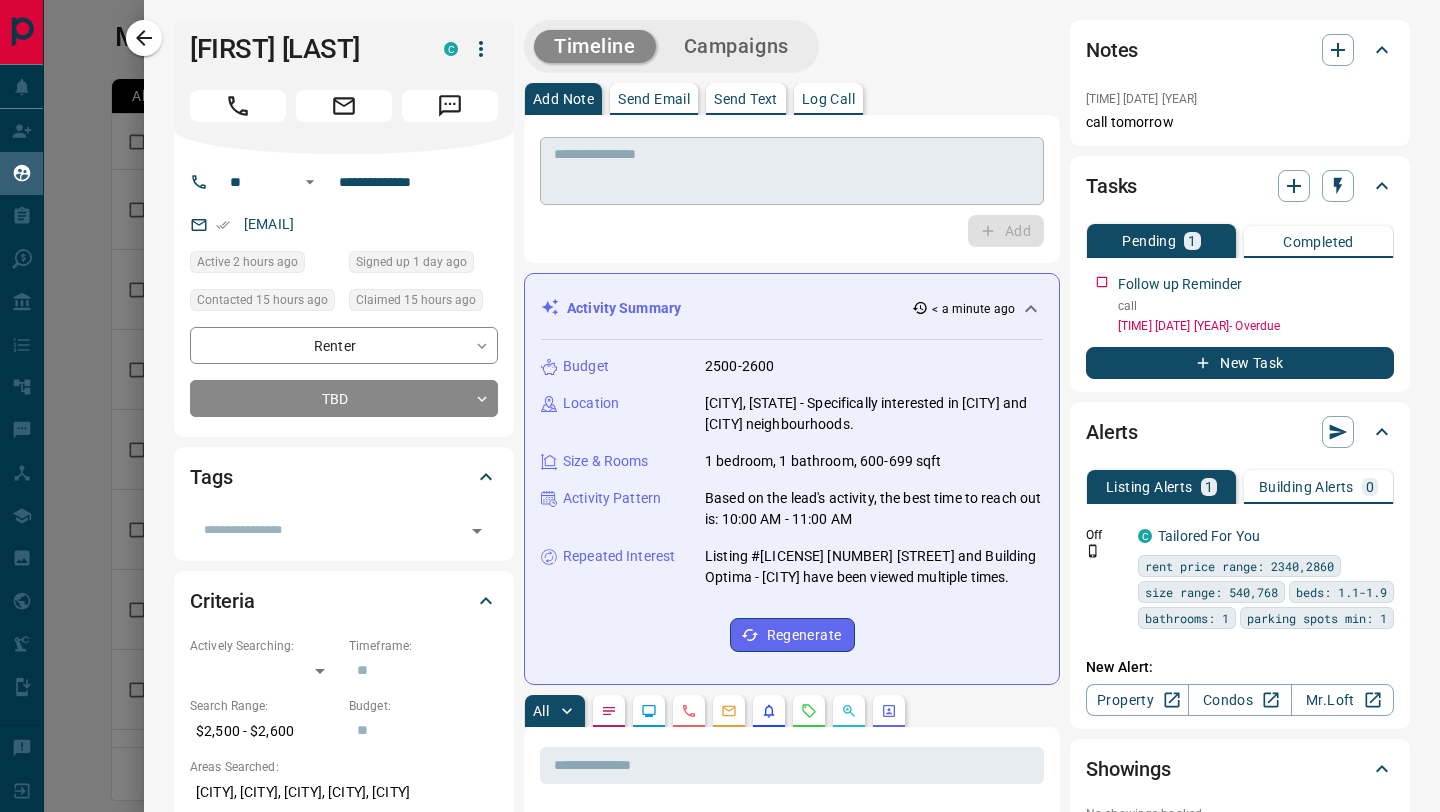 click at bounding box center (792, 171) 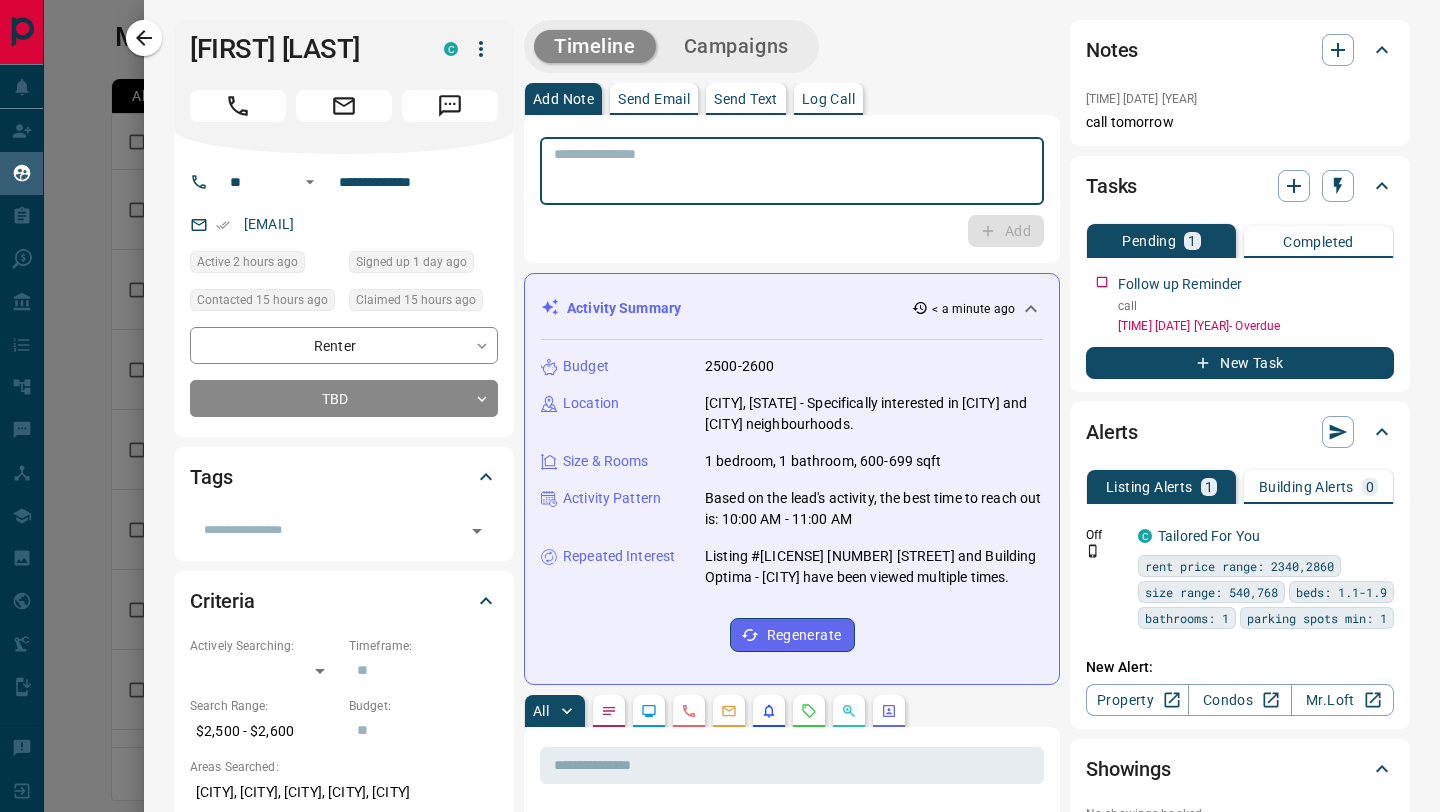 click at bounding box center (792, 171) 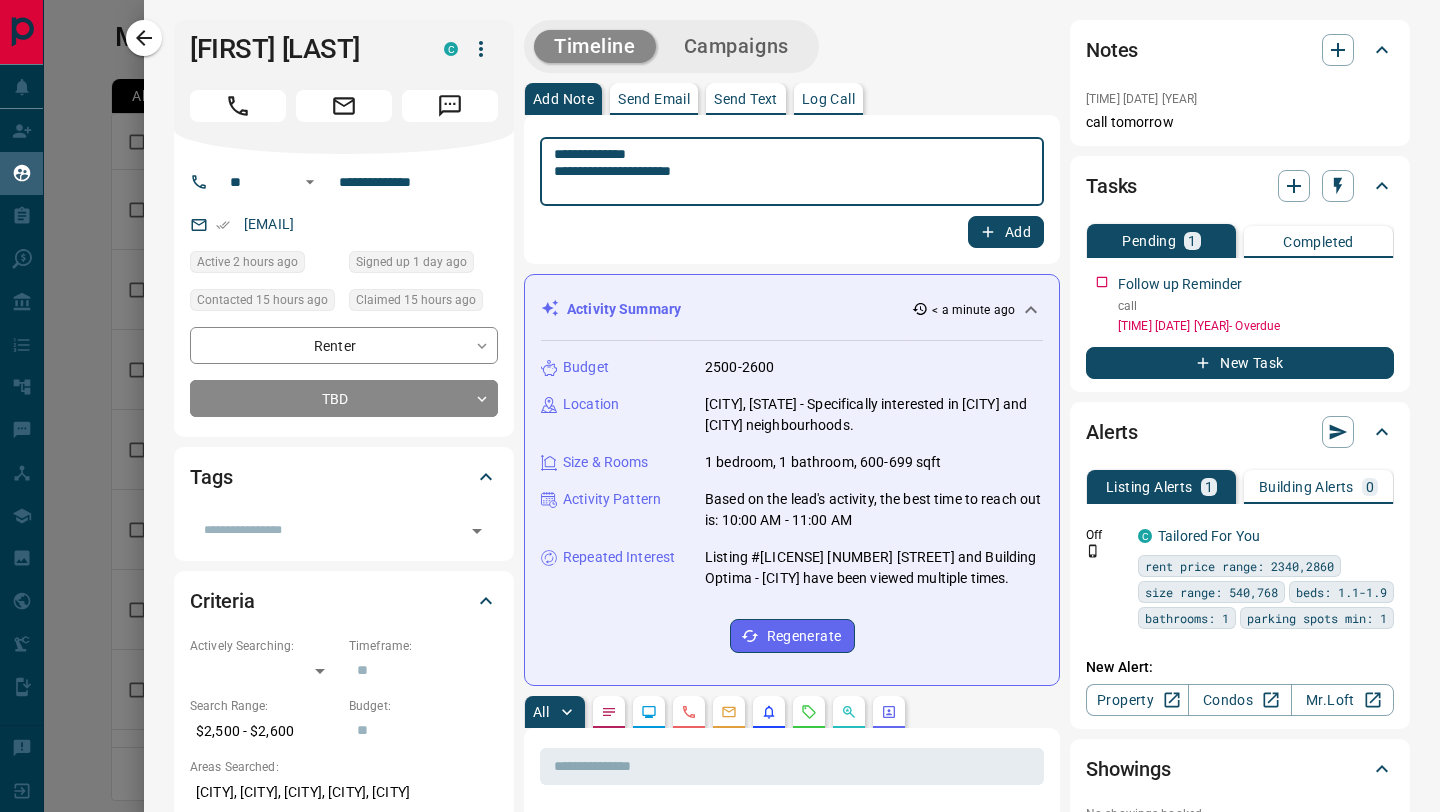 click on "**********" at bounding box center (792, 172) 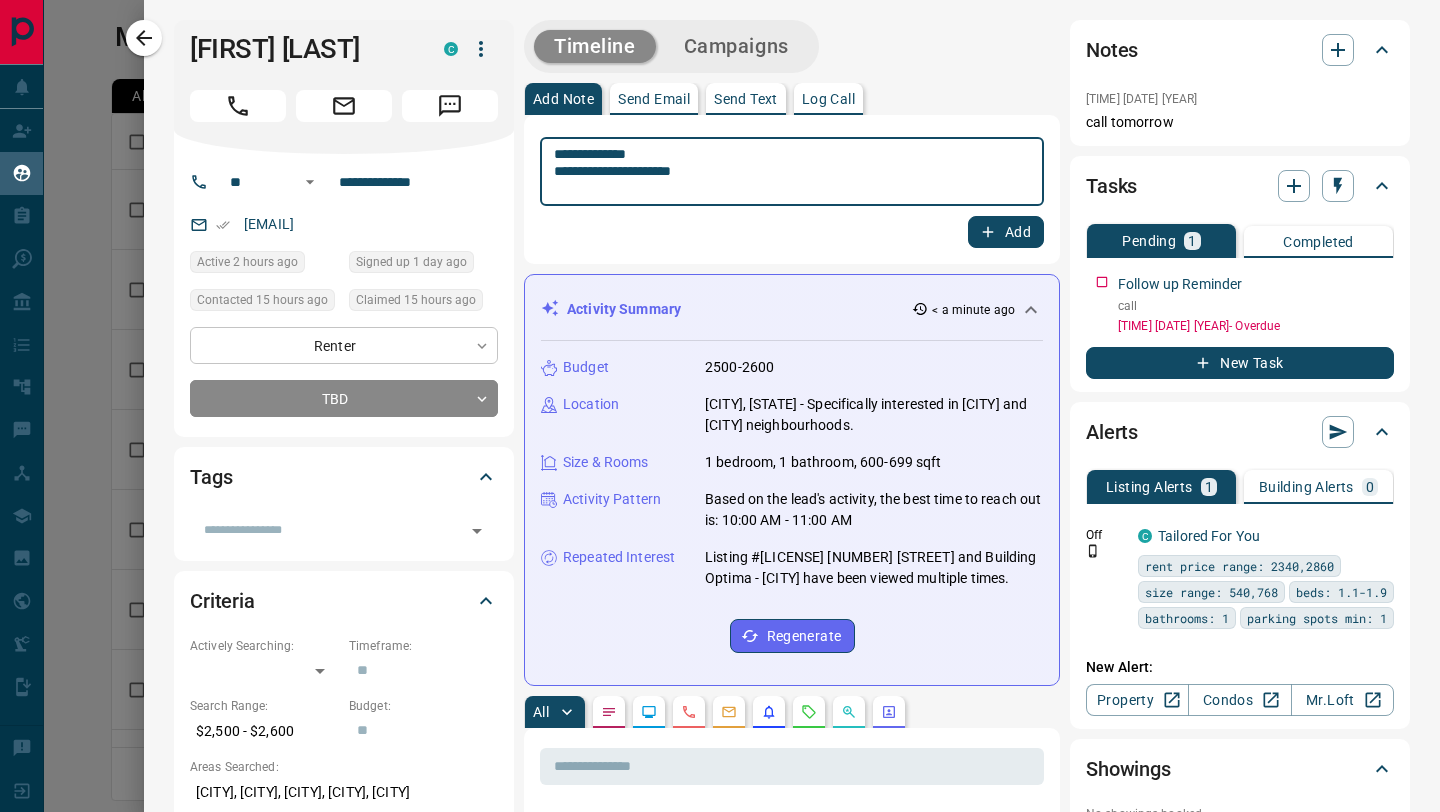 type on "**********" 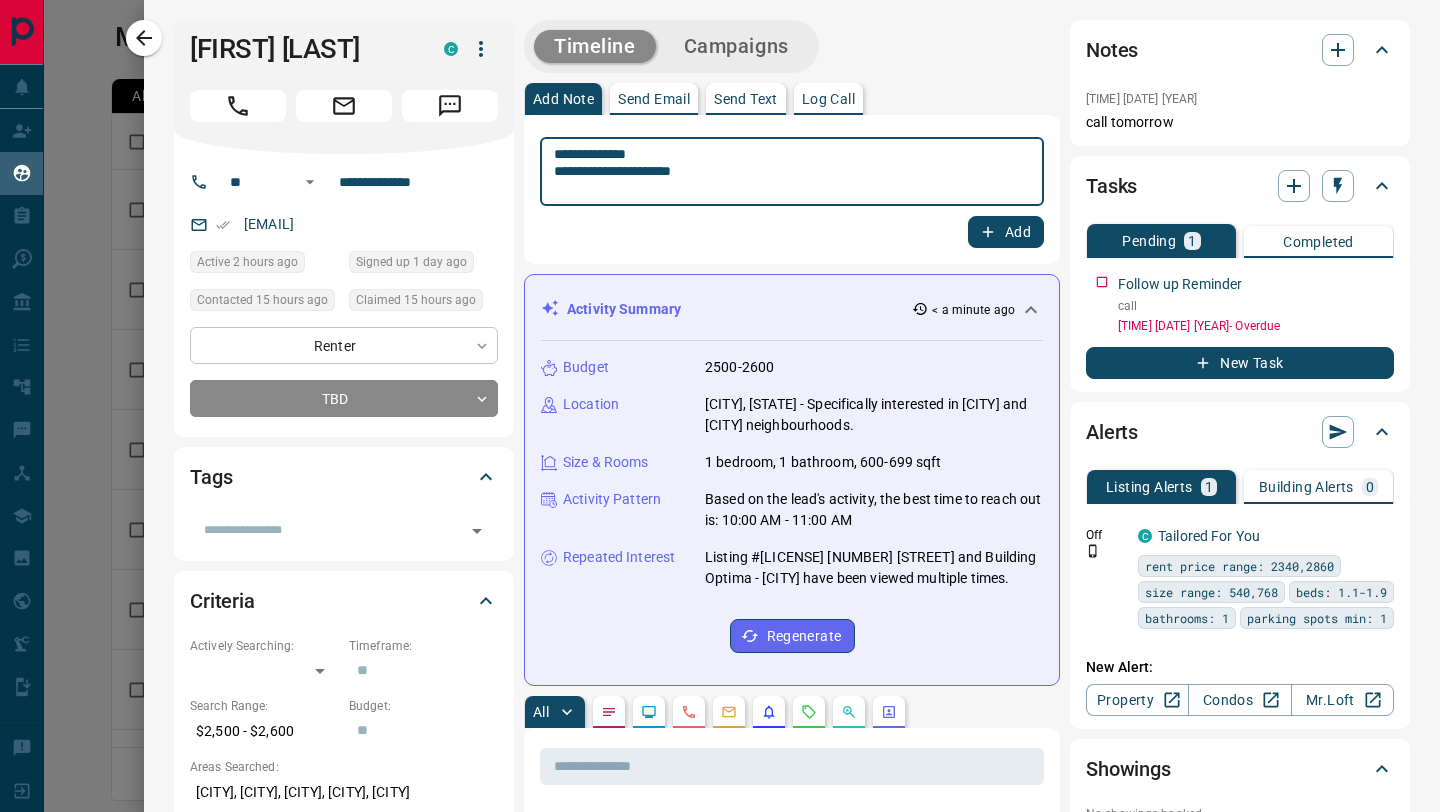 click on "Lead Transfers Claim Leads My Leads Tasks Opportunities Deals Campaigns Automations Messages Broker Bay Training Media Services Agent Resources Precon Worksheet Mobile Apps Disclosure Logout My Leads Filters 1 Manage Tabs New Lead All 60 TBD 26 Do Not Contact - Not Responsive - Bogus 1 Just Browsing 17 Criteria Obtained 2 Future Follow Up 9 Warm 4 HOT - Taken on Showings 1 Submitted Offer - Client - Name Details Last Active Claimed Date Status Tags FunWith_ Art Renter P $2K - $2K [CITY], [CITY], +1 2 hours ago 15 hours ago Signed up 2 weeks ago TBD + [FIRST] [LAST] Renter C $3K - $3K [CITY], [CITY], +1 2 hours ago Contacted 11 hours ago 15 hours ago Signed up 1 day ago TBD + [FIRST] [LAST] Renter C $2K - $3K [CITY], [CITY], +1 16 hours ago Active Viewing Request Contacted 11 hours ago 15 hours ago Signed up 1 year ago TBD + [FIRST] [LAST] Renter C $3K - $3K [CITY], [CITY] 15 hours ago Contacted 11 hours ago 15 hours ago Signed up 5 days ago TBD + [FIRST] [LAST] Renter C" at bounding box center (720, 393) 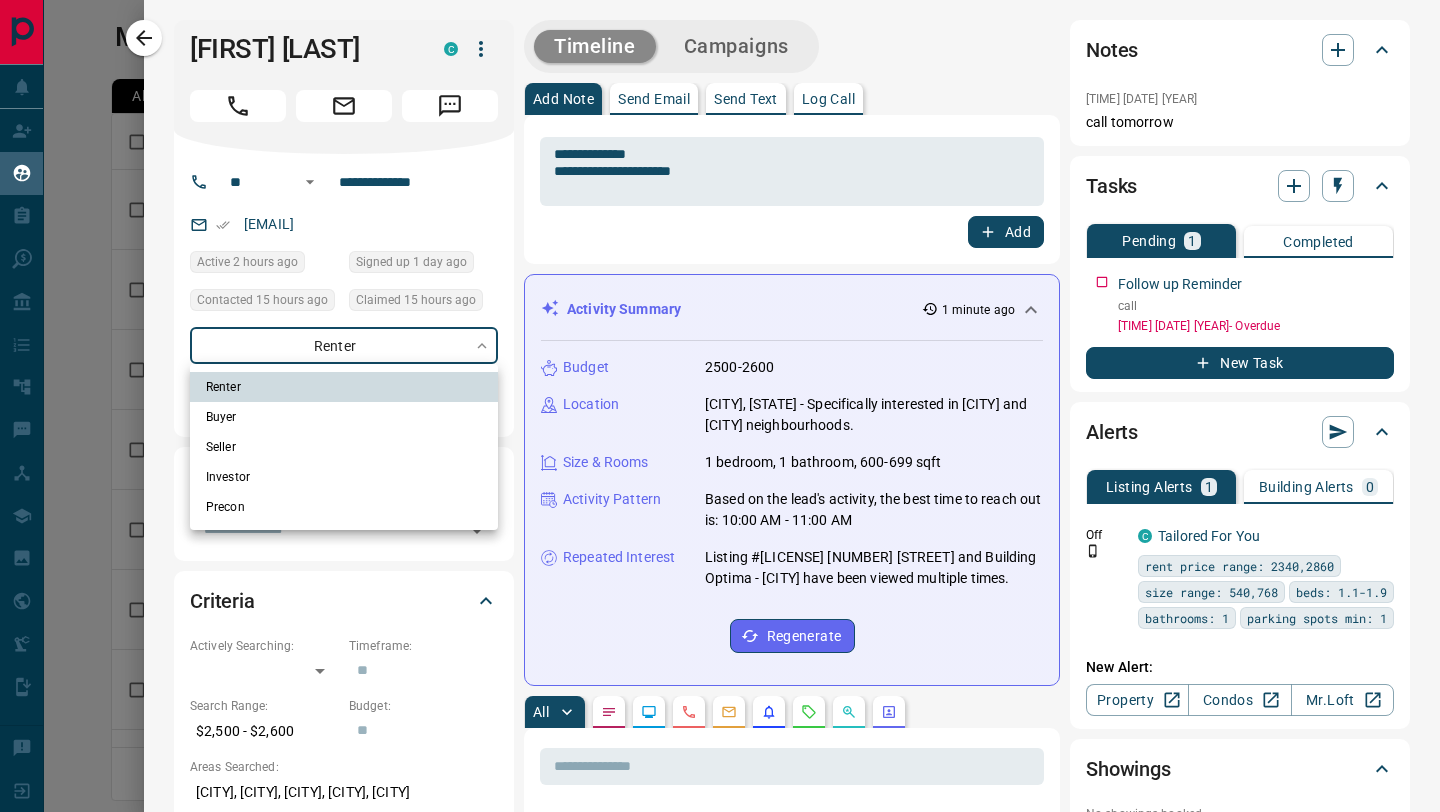 click at bounding box center [720, 406] 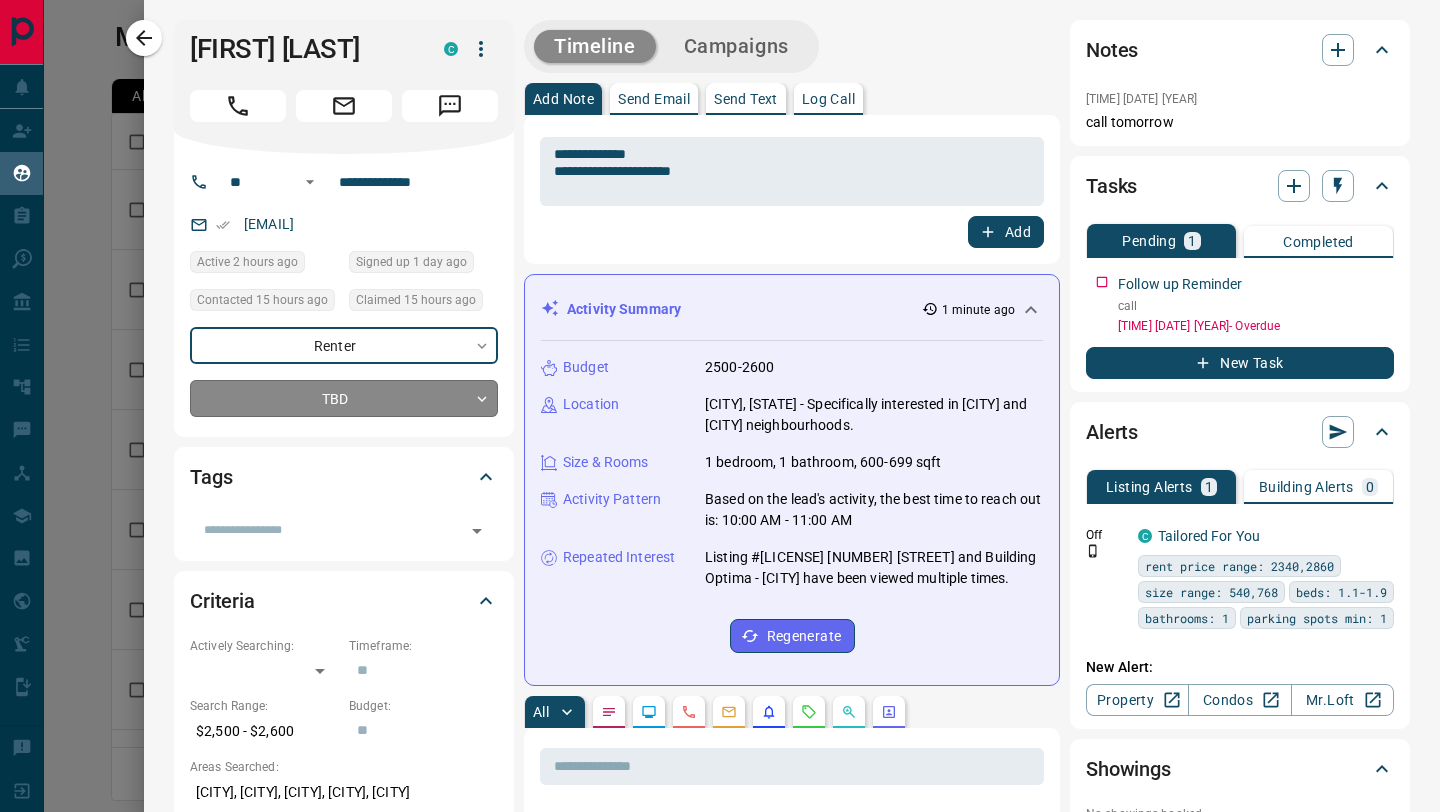 click on "Lead Transfers Claim Leads My Leads Tasks Opportunities Deals Campaigns Automations Messages Broker Bay Training Media Services Agent Resources Precon Worksheet Mobile Apps Disclosure Logout My Leads Filters 1 Manage Tabs New Lead All 60 TBD 26 Do Not Contact - Not Responsive - Bogus 1 Just Browsing 17 Criteria Obtained 2 Future Follow Up 9 Warm 4 HOT - Taken on Showings 1 Submitted Offer - Client - Name Details Last Active Claimed Date Status Tags FunWith_ Art Renter P $2K - $2K [CITY], [CITY], +1 2 hours ago 15 hours ago Signed up 2 weeks ago TBD + [FIRST] [LAST] Renter C $3K - $3K [CITY], [CITY], +1 2 hours ago Contacted 11 hours ago 15 hours ago Signed up 1 day ago TBD + [FIRST] [LAST] Renter C $2K - $3K [CITY], [CITY], +1 16 hours ago Active Viewing Request Contacted 11 hours ago 15 hours ago Signed up 1 year ago TBD + [FIRST] [LAST] Renter C $3K - $3K [CITY], [CITY] 15 hours ago Contacted 11 hours ago 15 hours ago Signed up 5 days ago TBD + [FIRST] [LAST] Renter C" at bounding box center (720, 393) 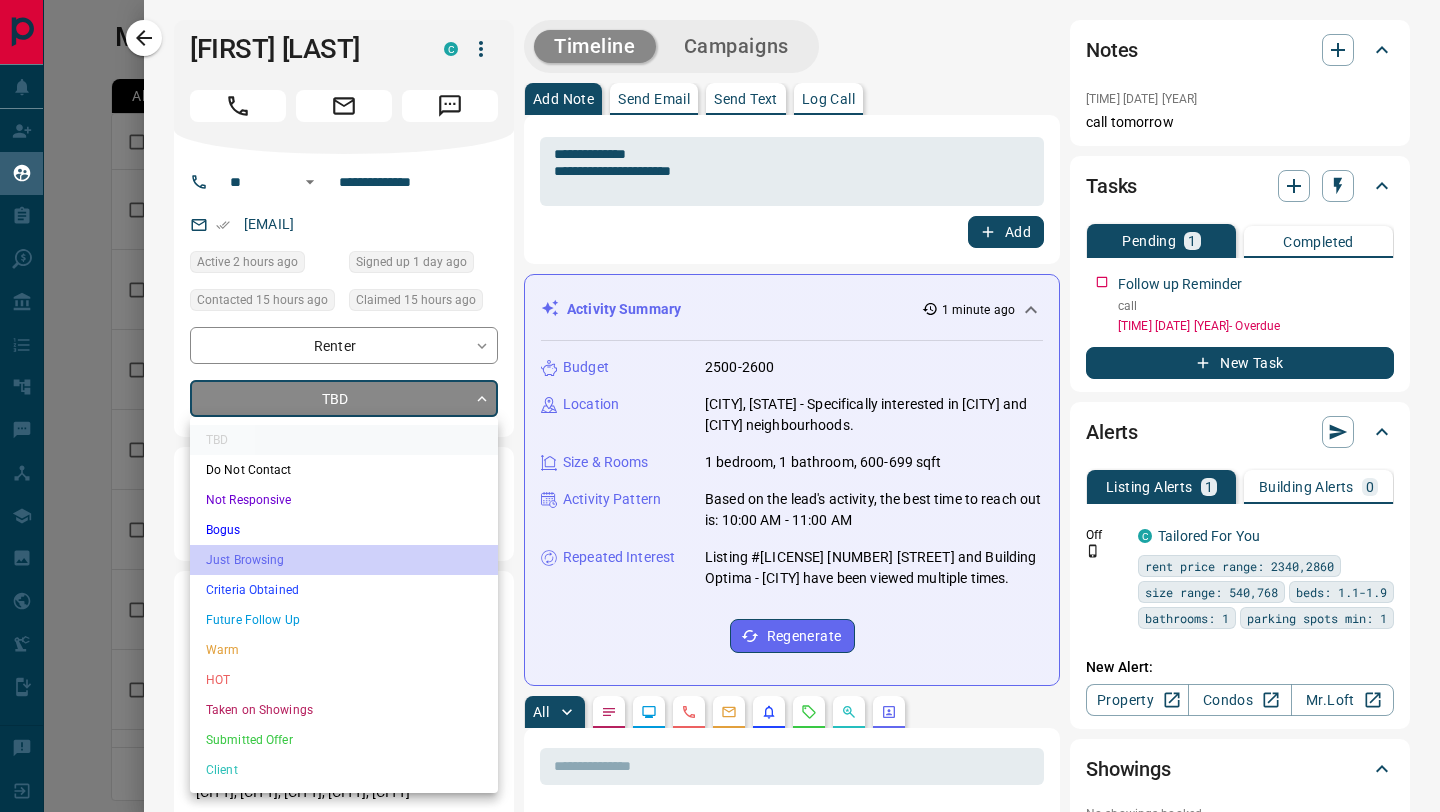 click on "Just Browsing" at bounding box center (344, 560) 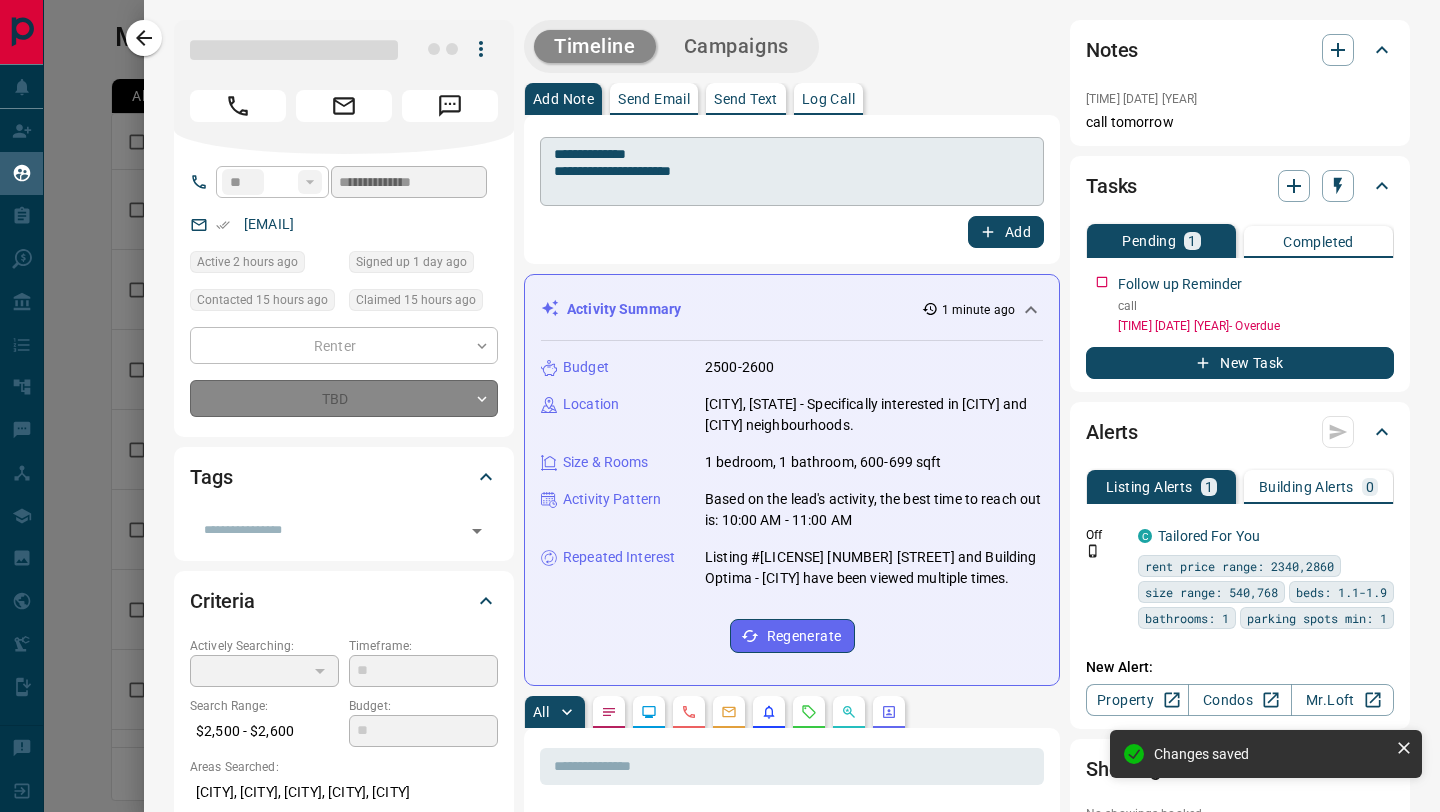 type on "*" 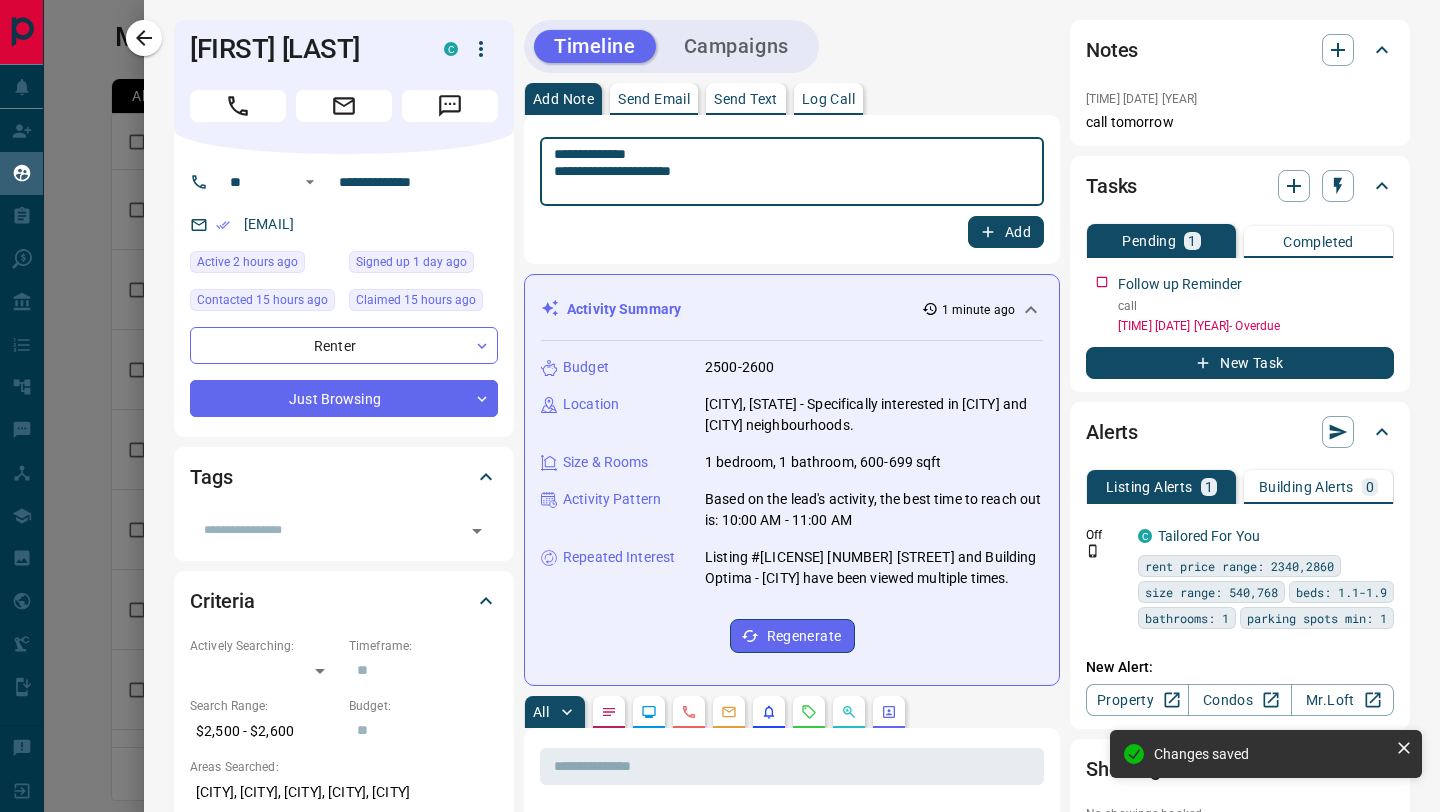 click on "**********" at bounding box center (792, 172) 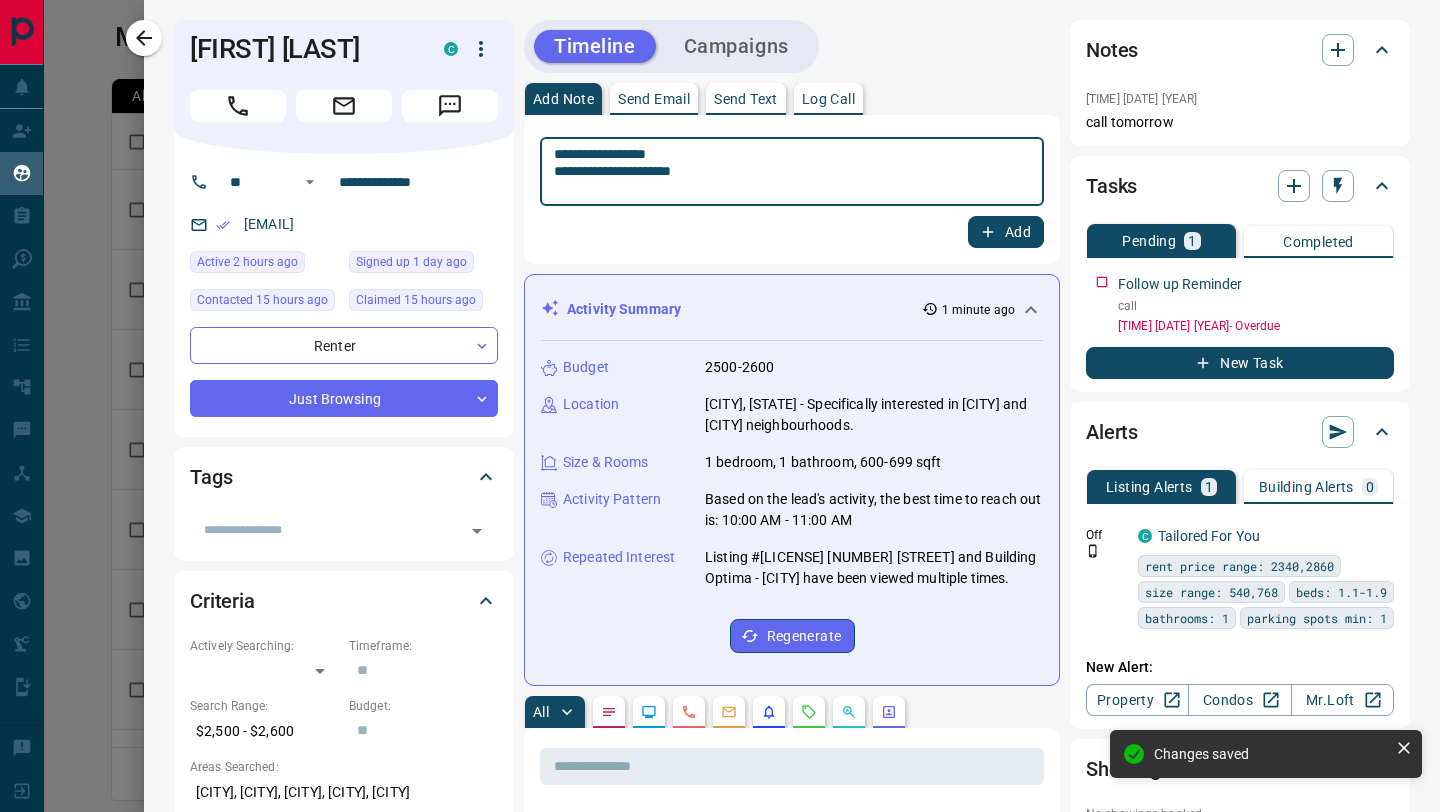 click on "**********" at bounding box center [792, 172] 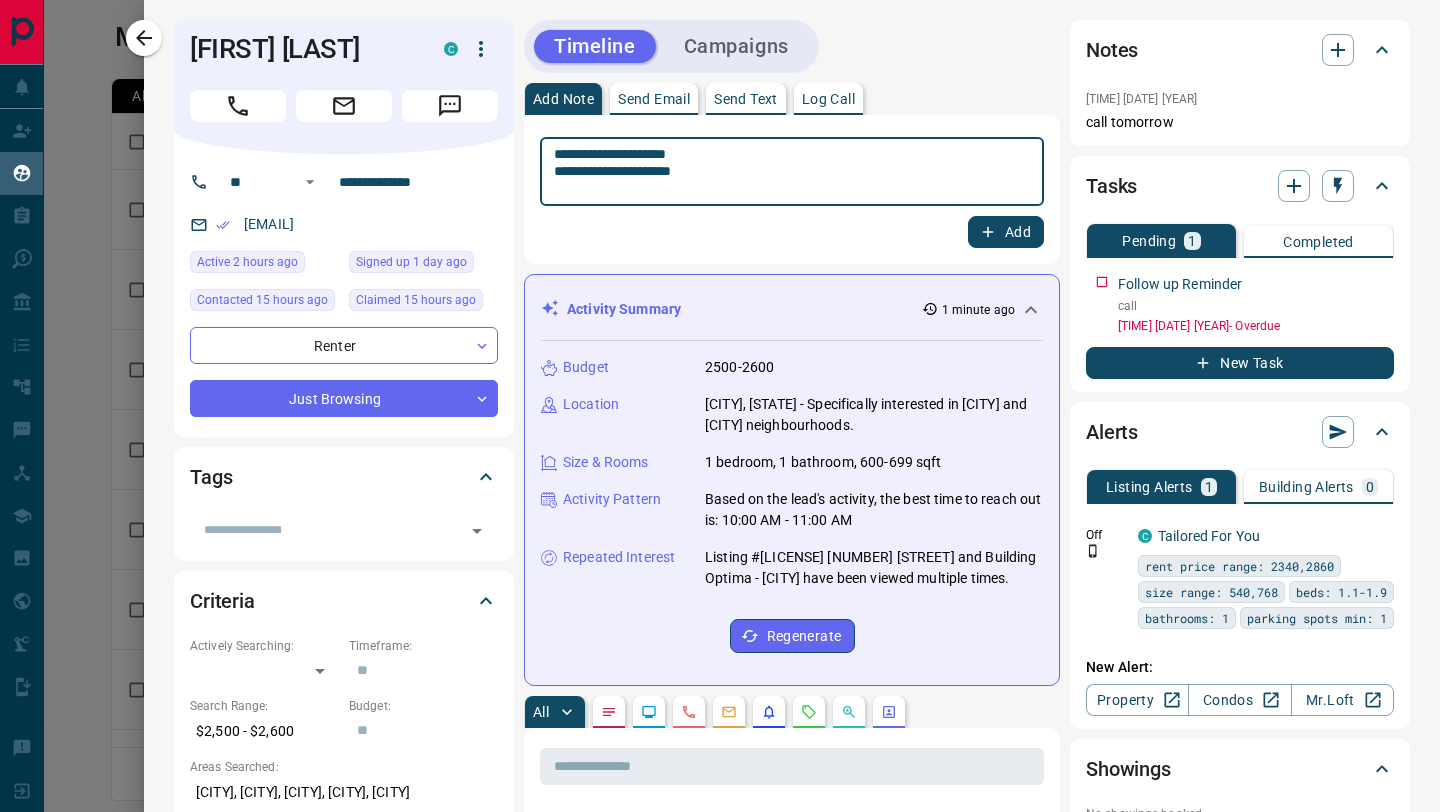 click on "**********" at bounding box center (792, 172) 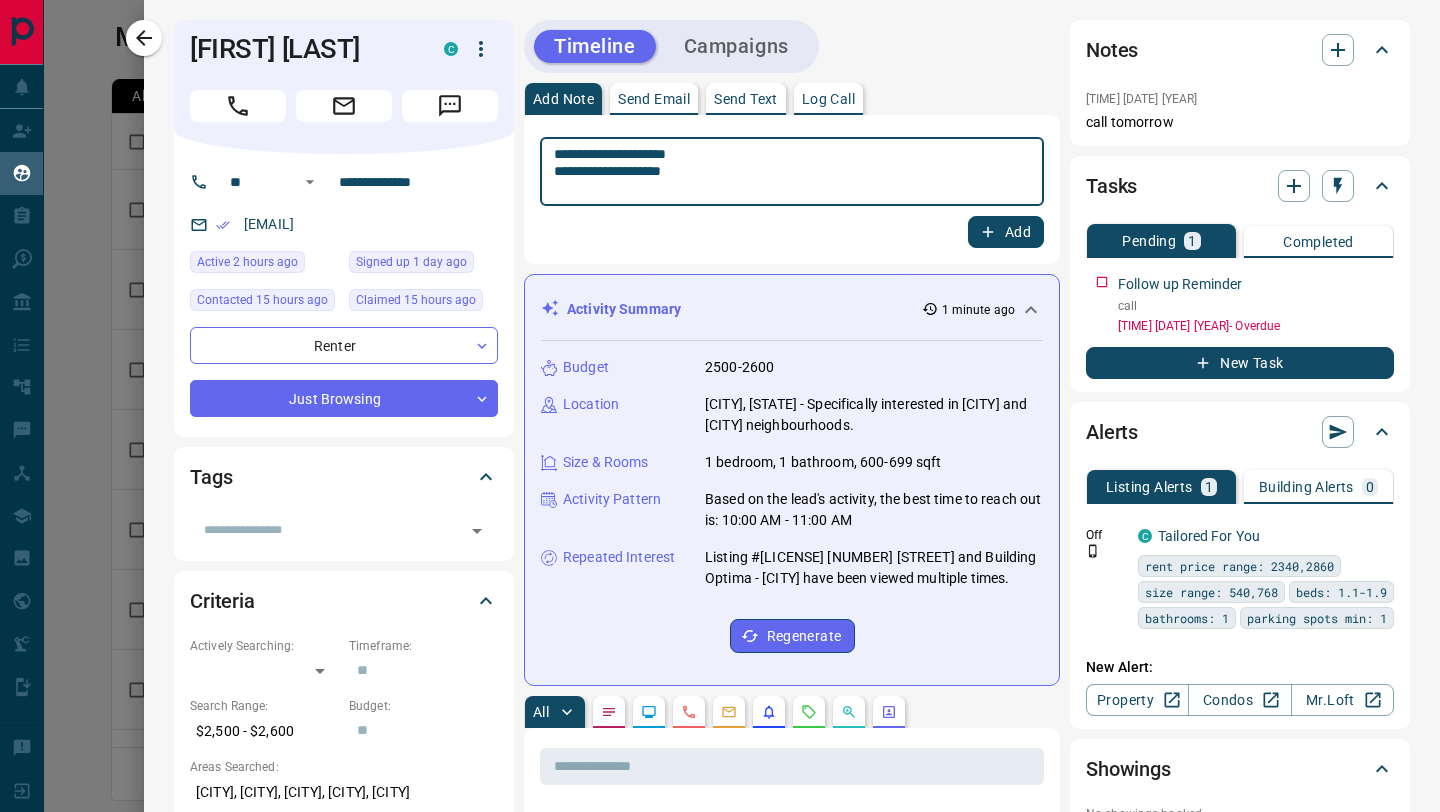 click on "**********" at bounding box center (792, 172) 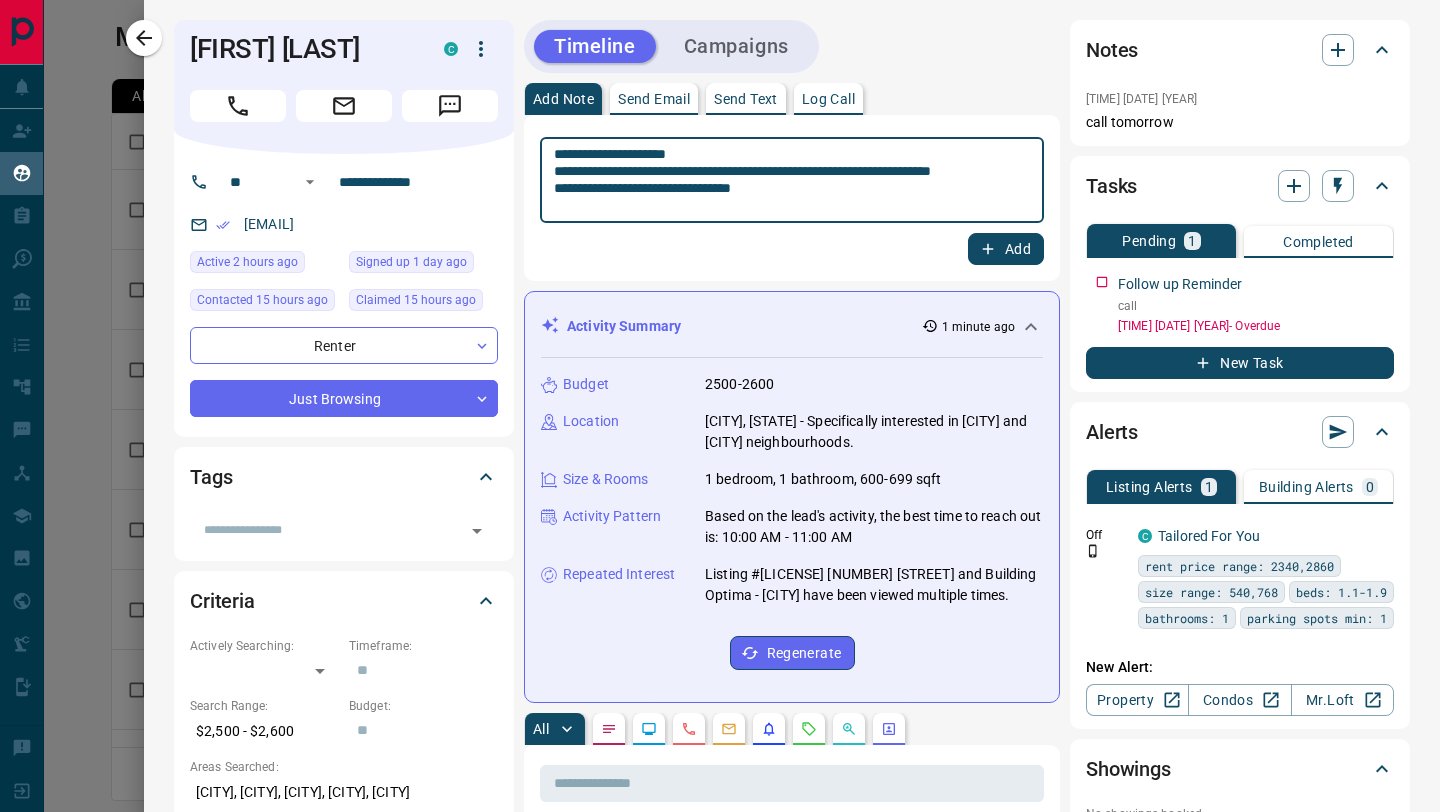 type on "**********" 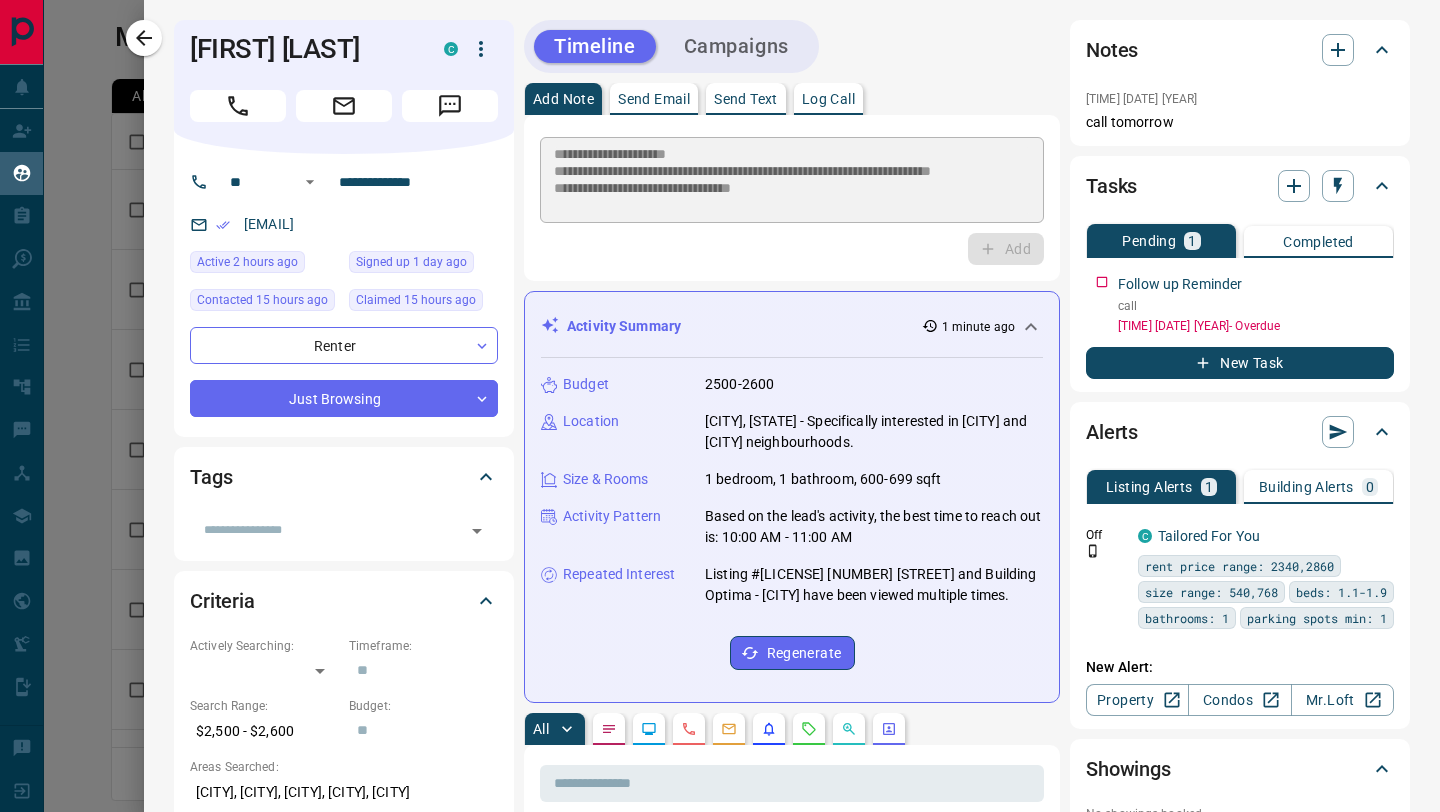 type 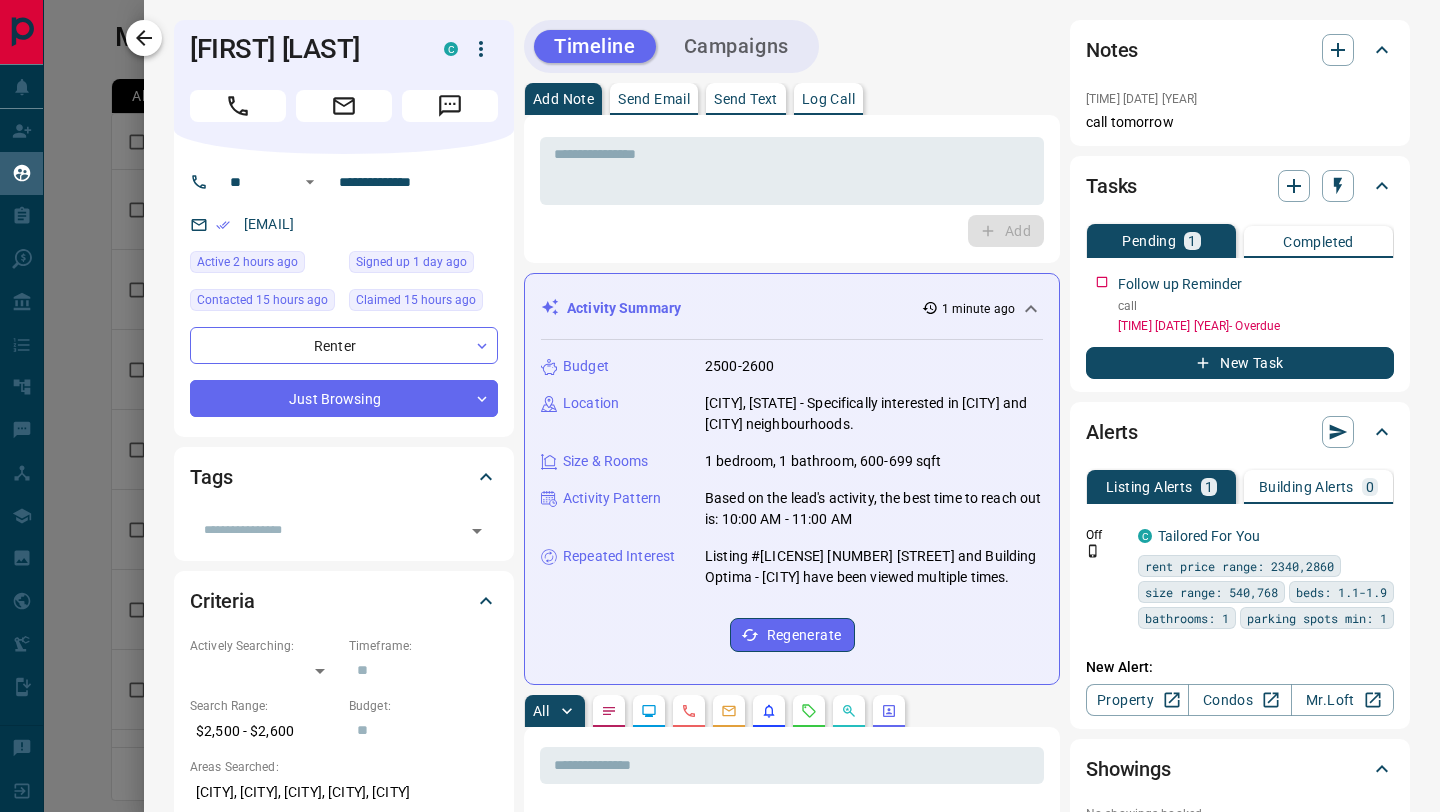 click 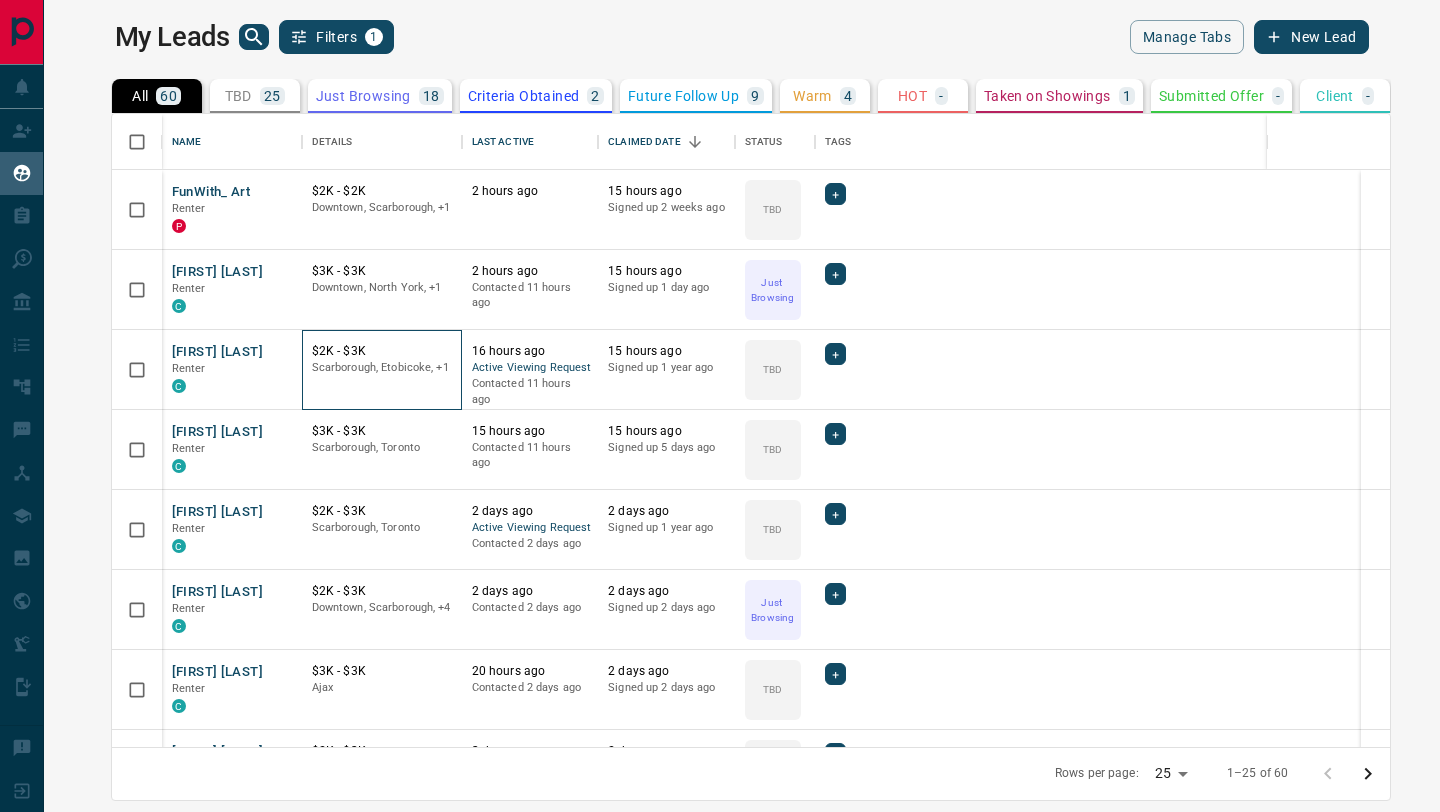 click on "$2K - $3K" at bounding box center [382, 351] 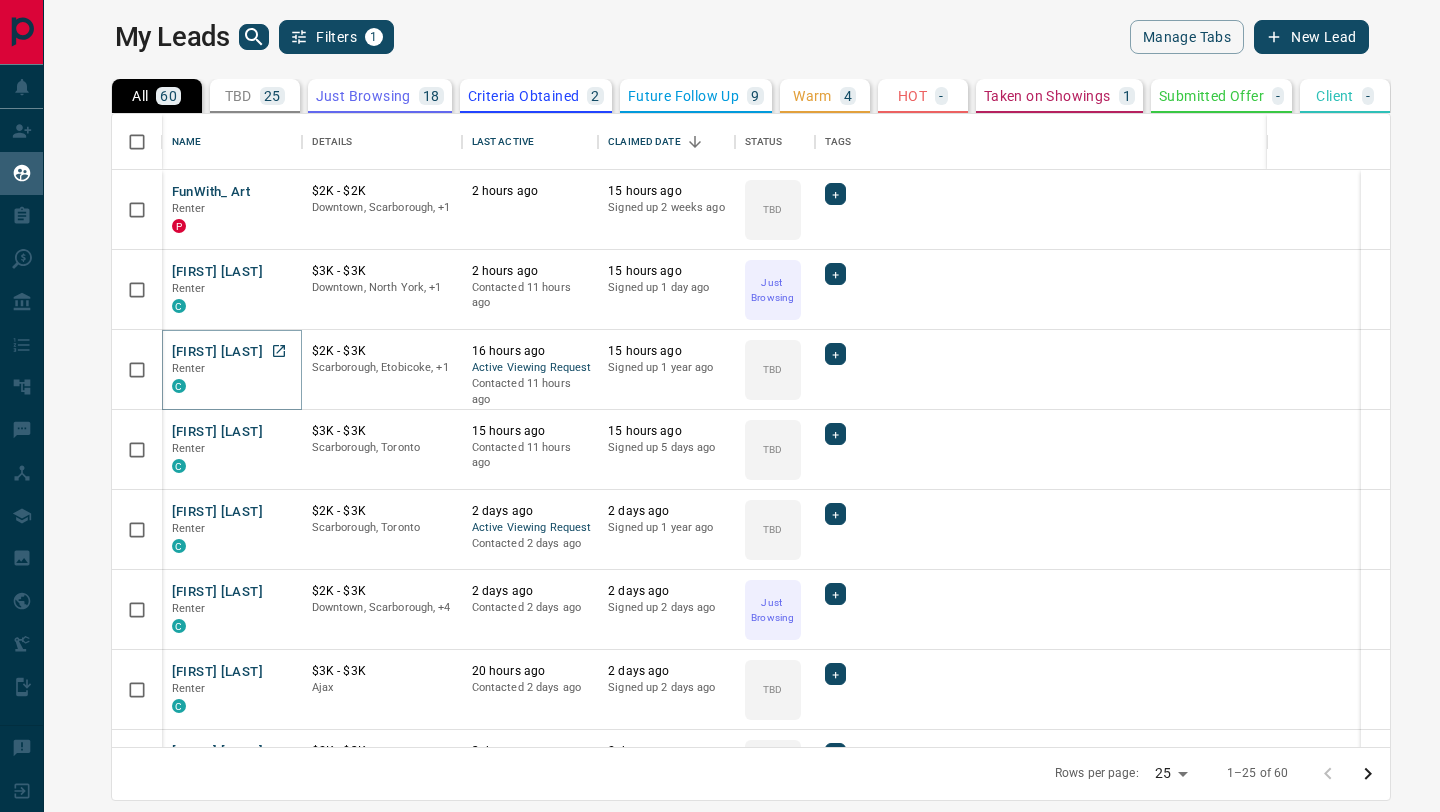 click on "[FIRST] [LAST]" at bounding box center (217, 352) 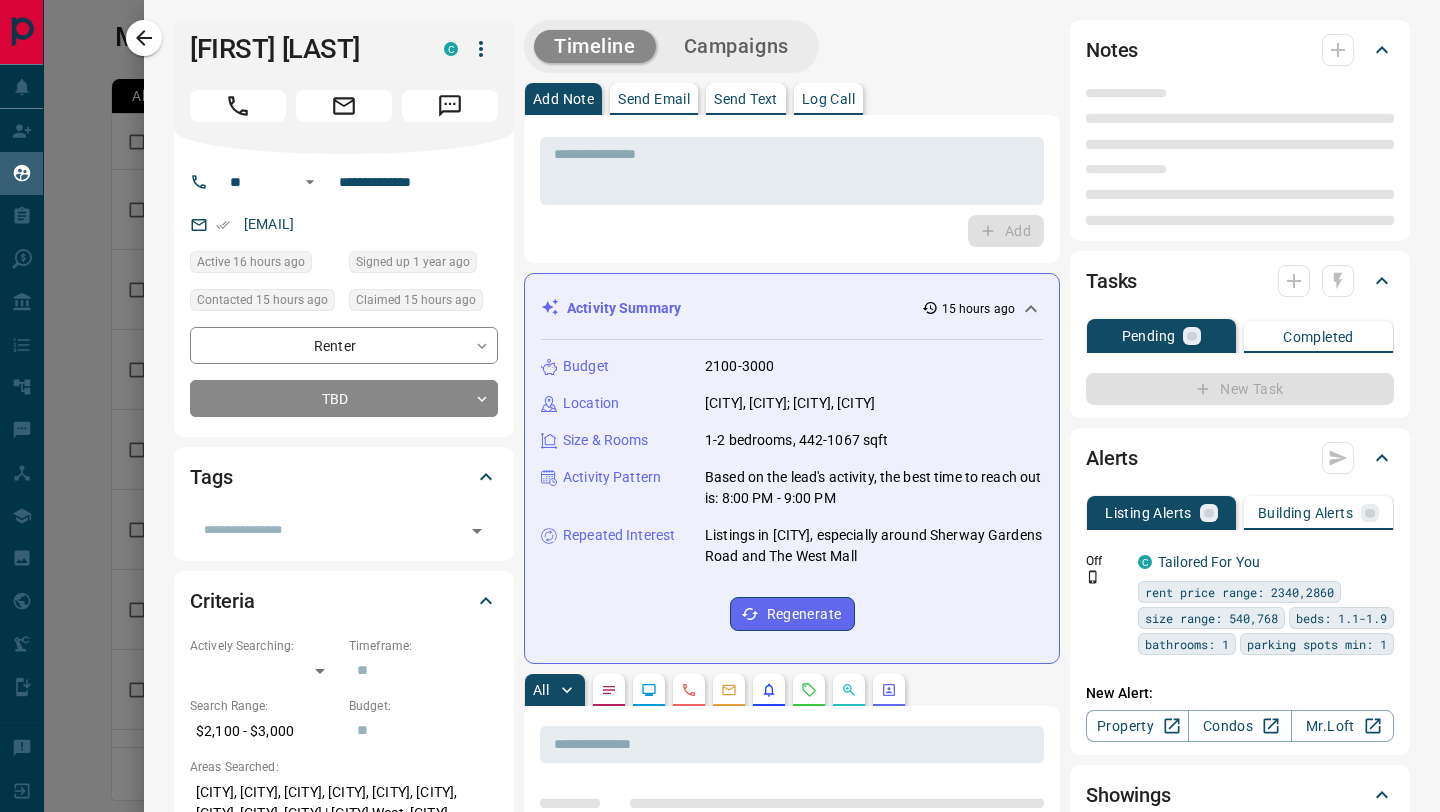 type on "**" 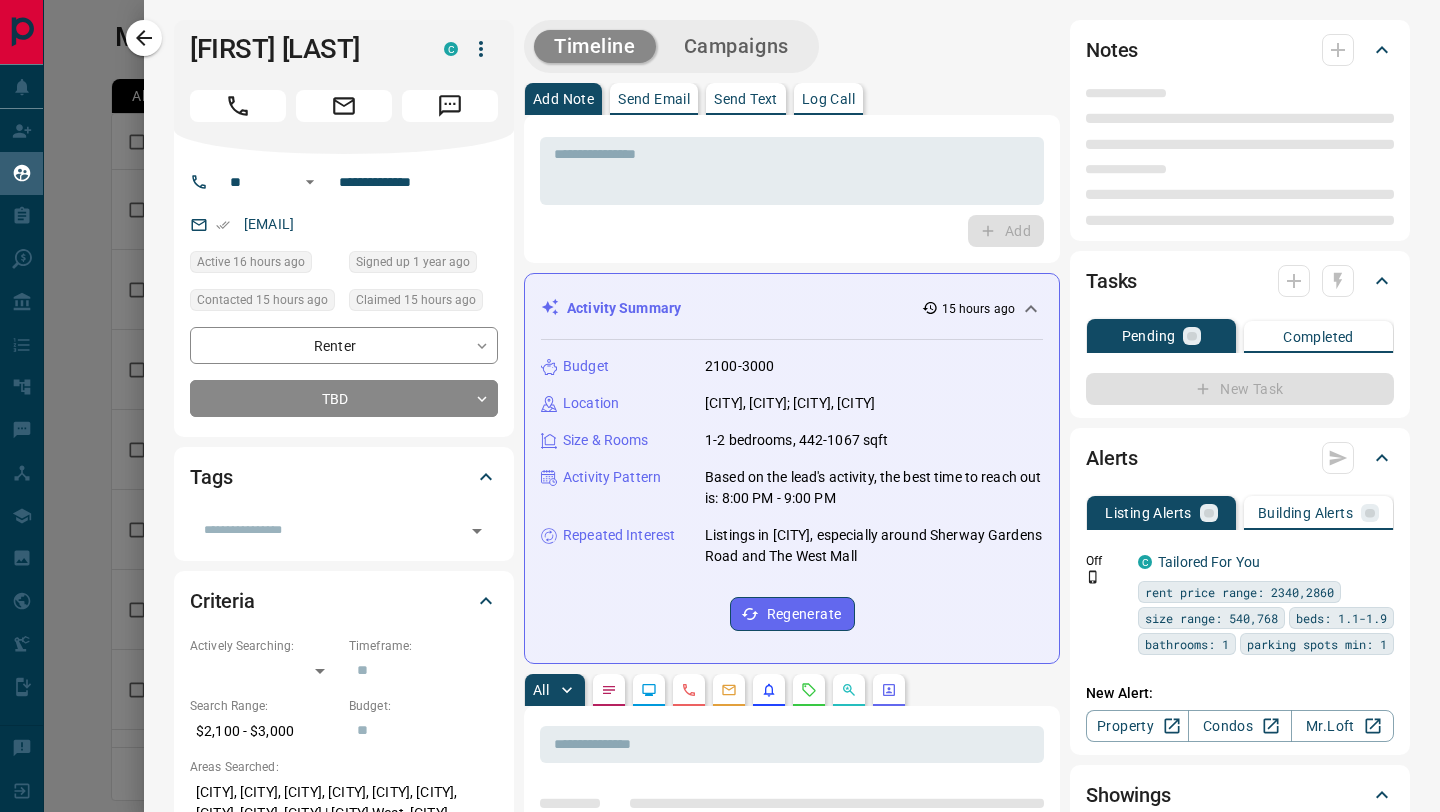 type on "**********" 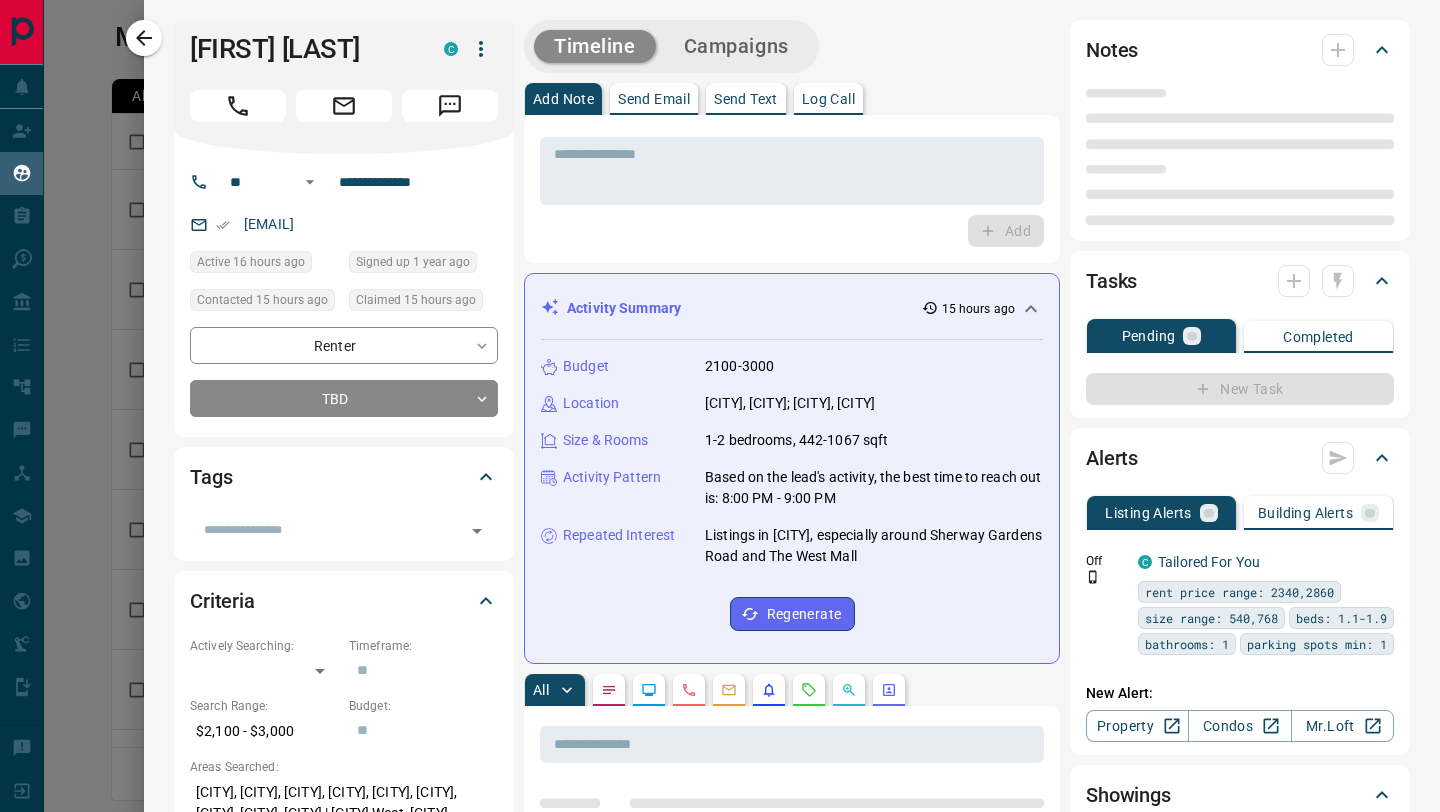 type on "**********" 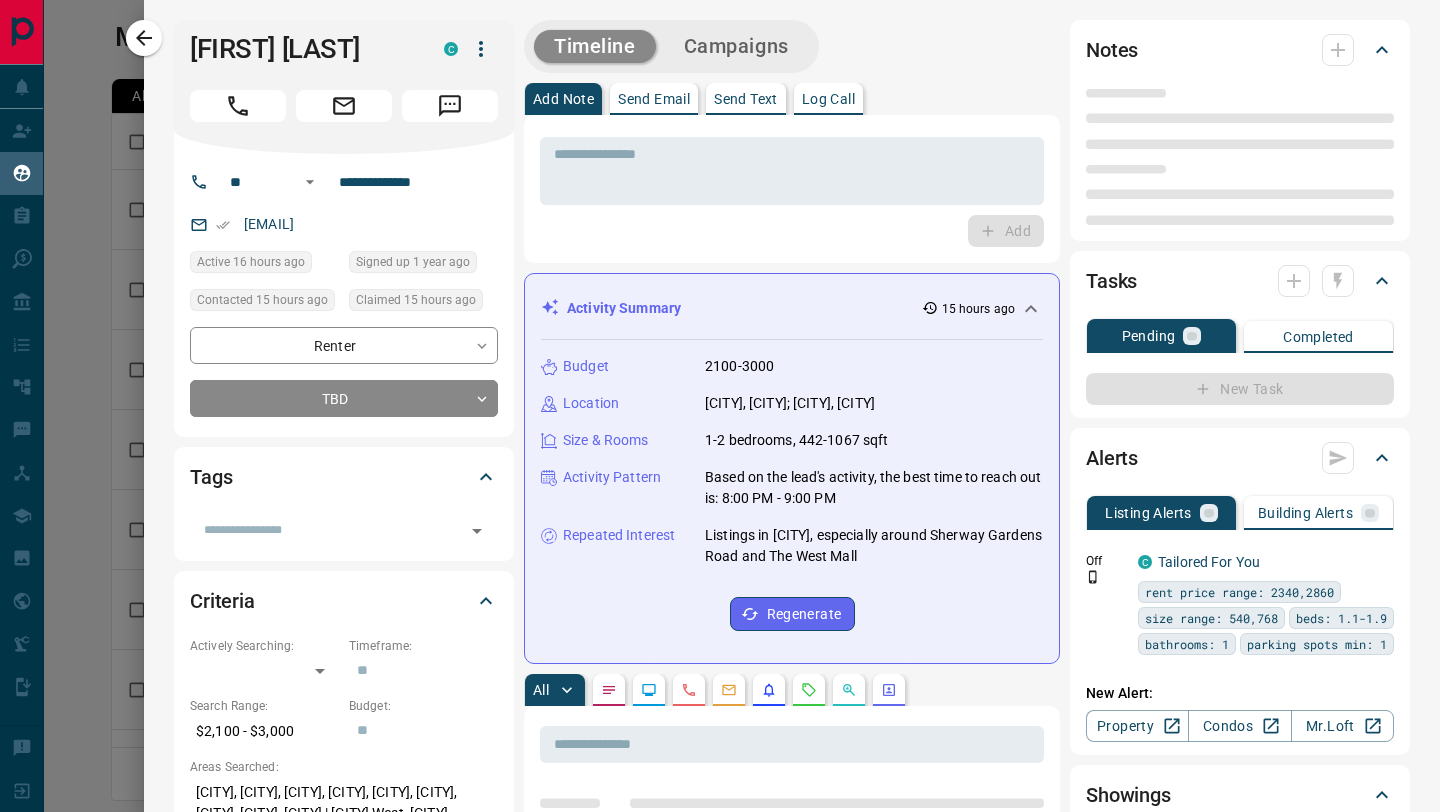 type on "**" 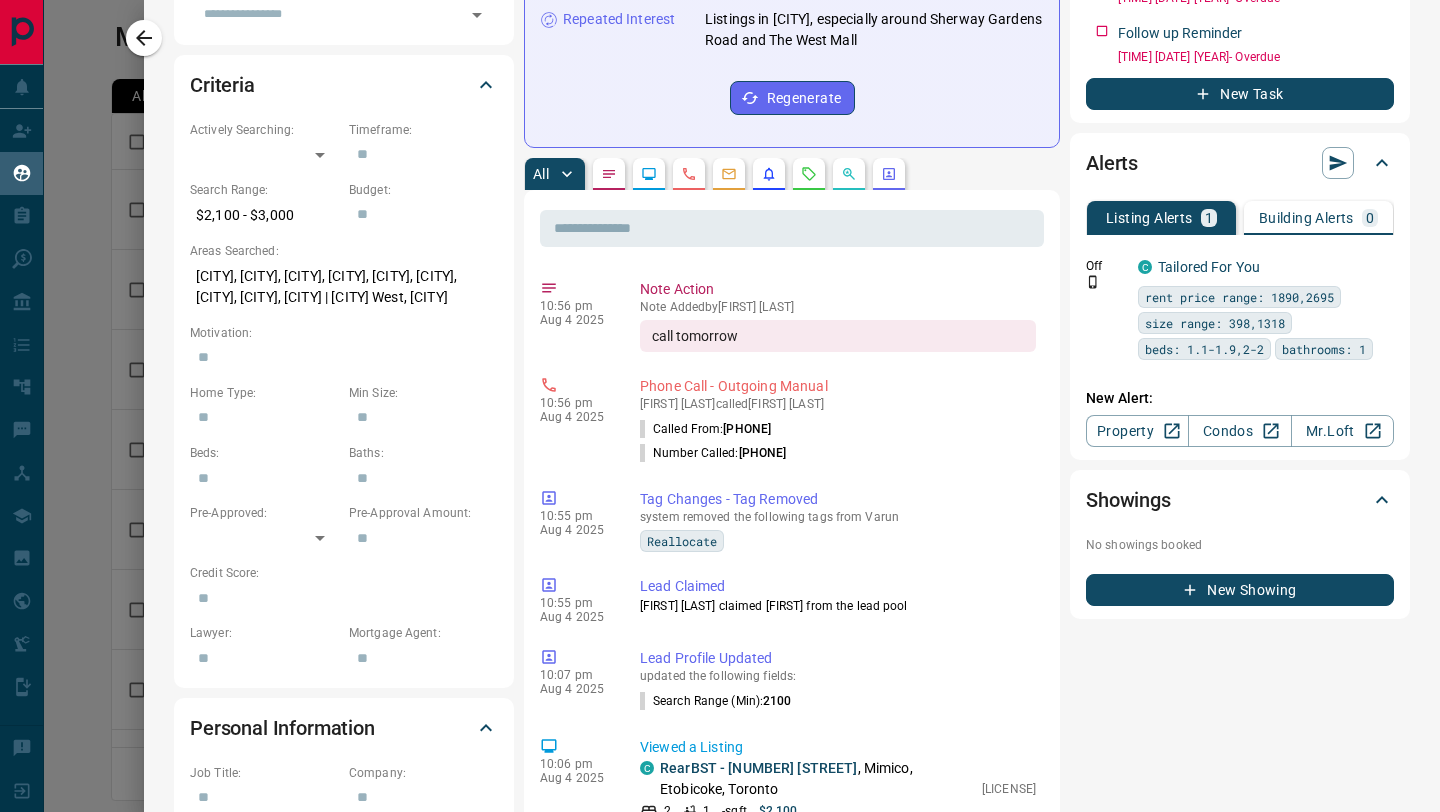 scroll, scrollTop: 522, scrollLeft: 0, axis: vertical 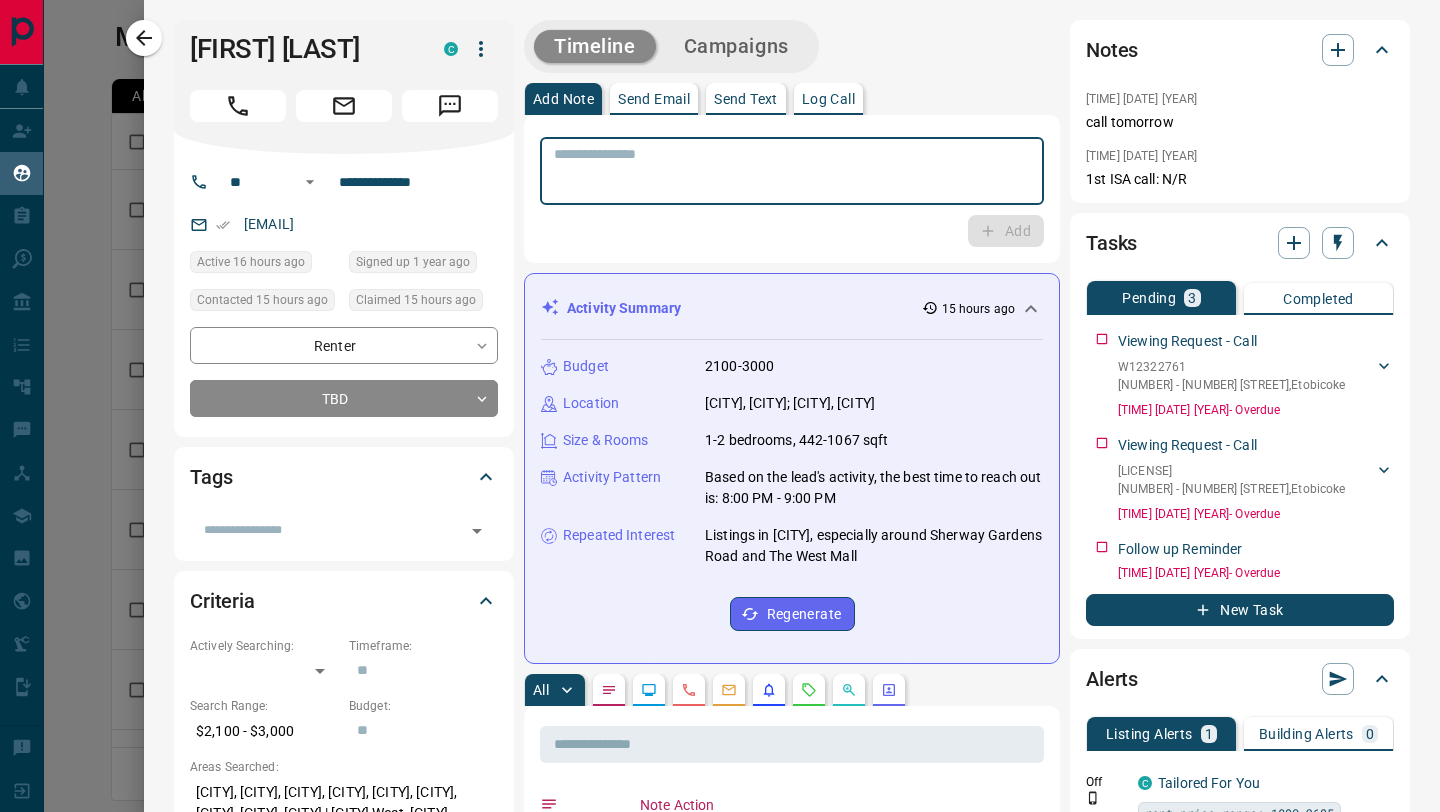 click at bounding box center [792, 171] 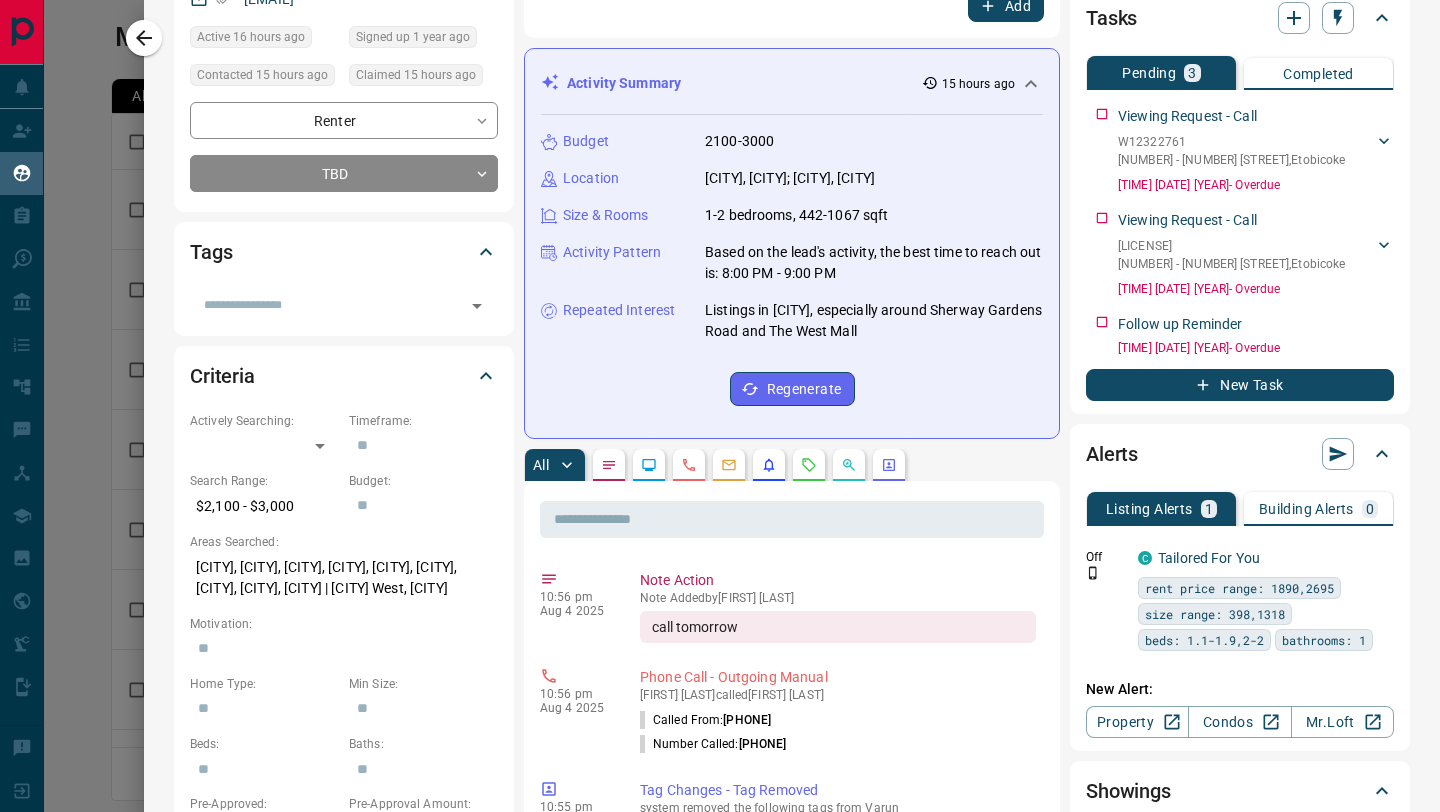 scroll, scrollTop: 0, scrollLeft: 0, axis: both 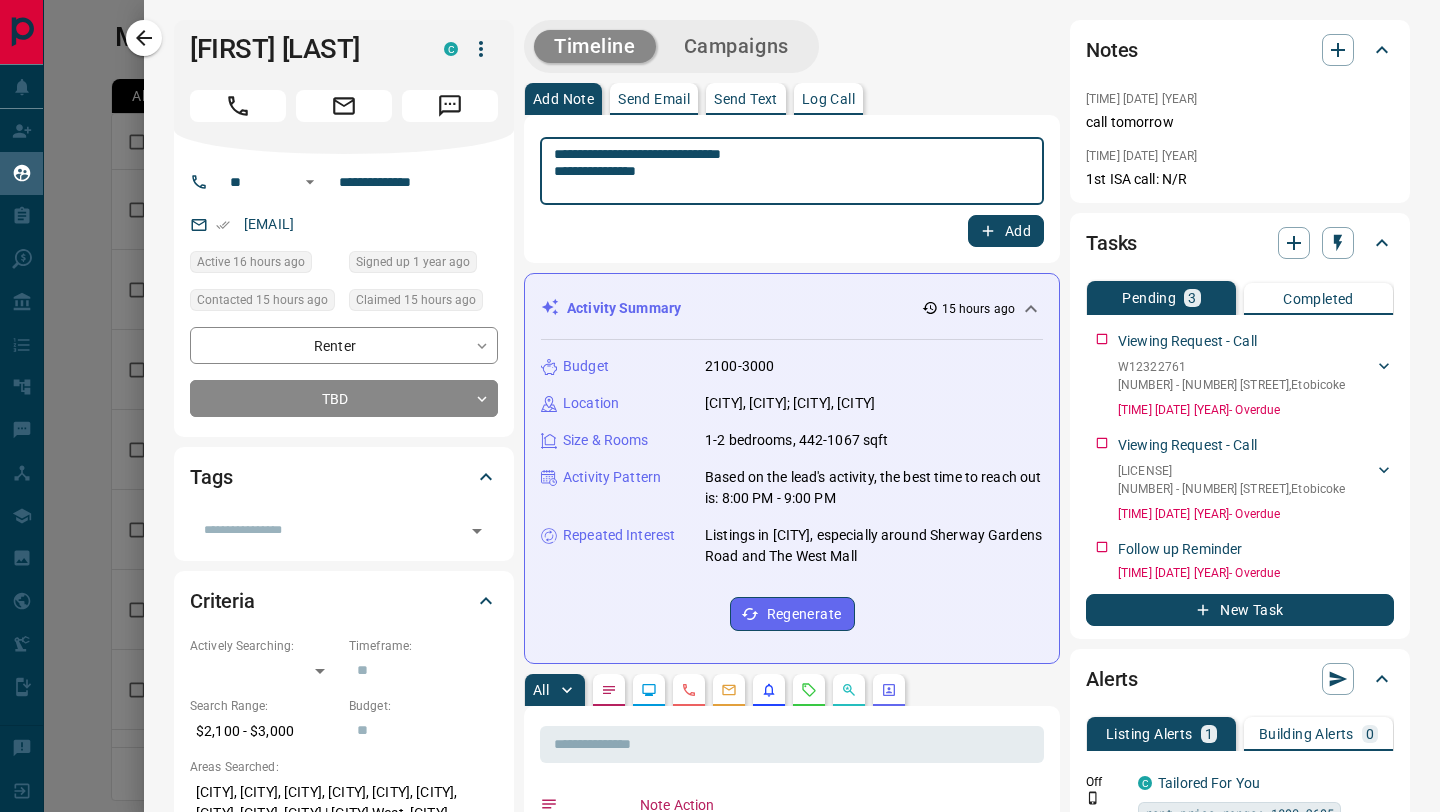 click on "**********" at bounding box center (792, 171) 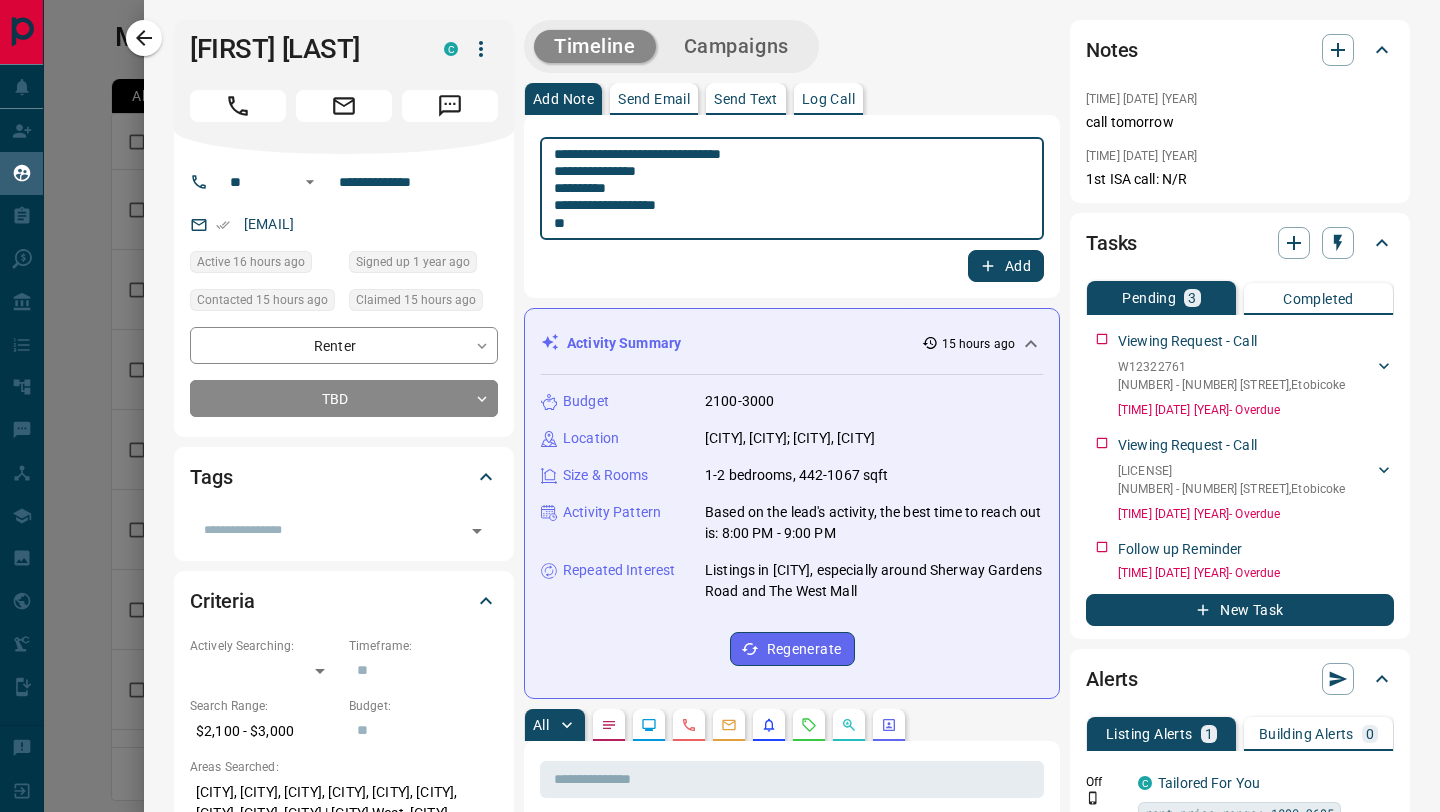 click on "**********" at bounding box center [792, 189] 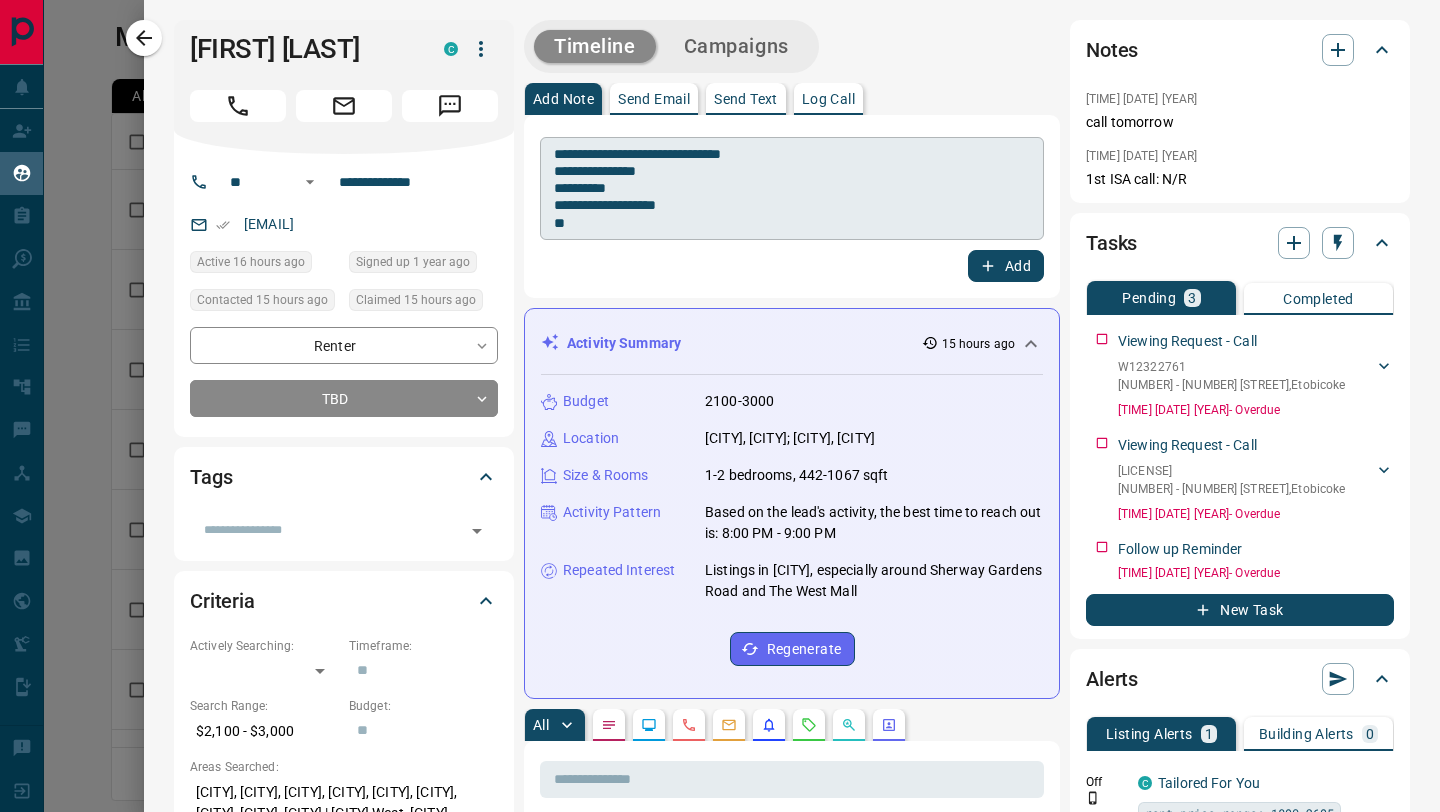 click on "**********" at bounding box center [792, 188] 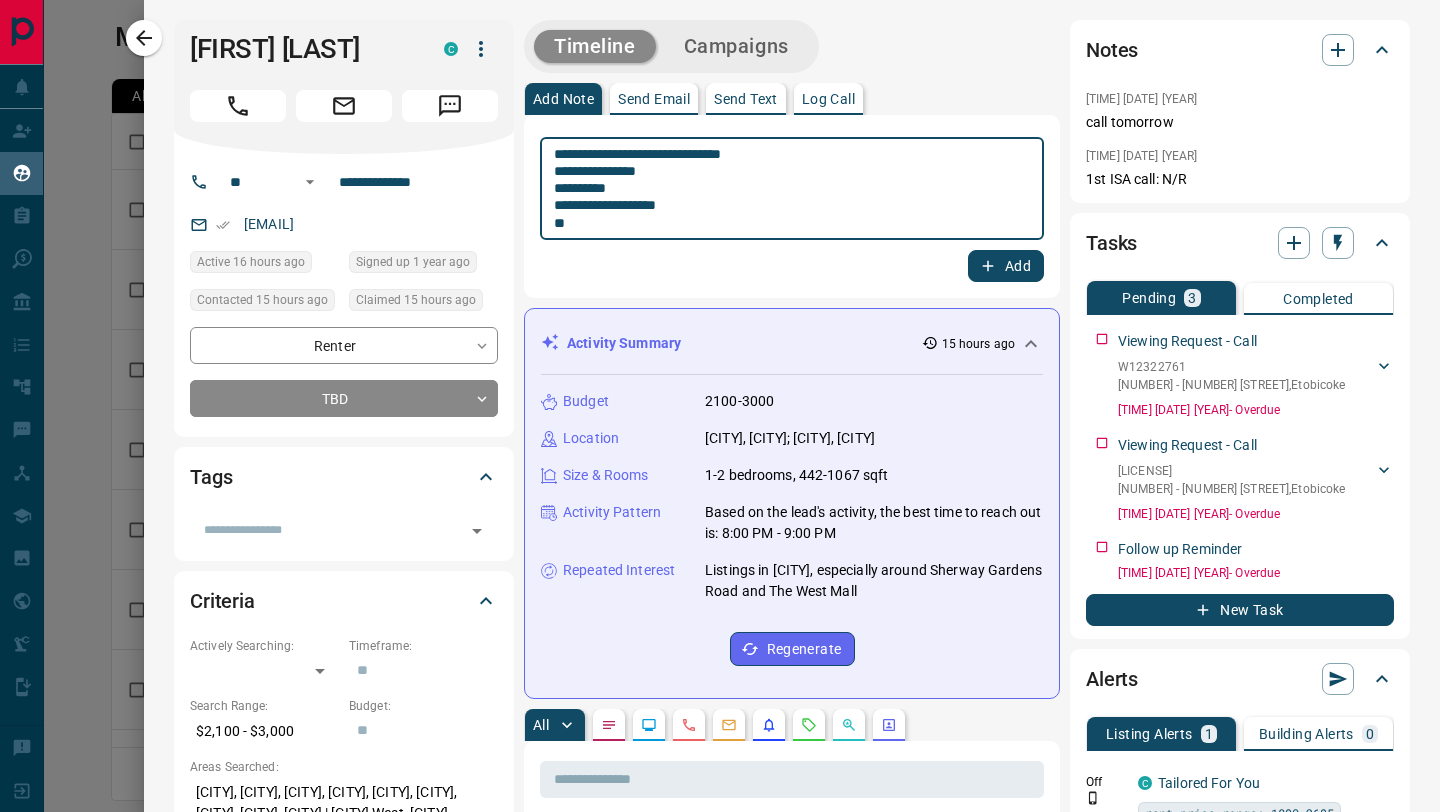 click on "**********" at bounding box center (792, 189) 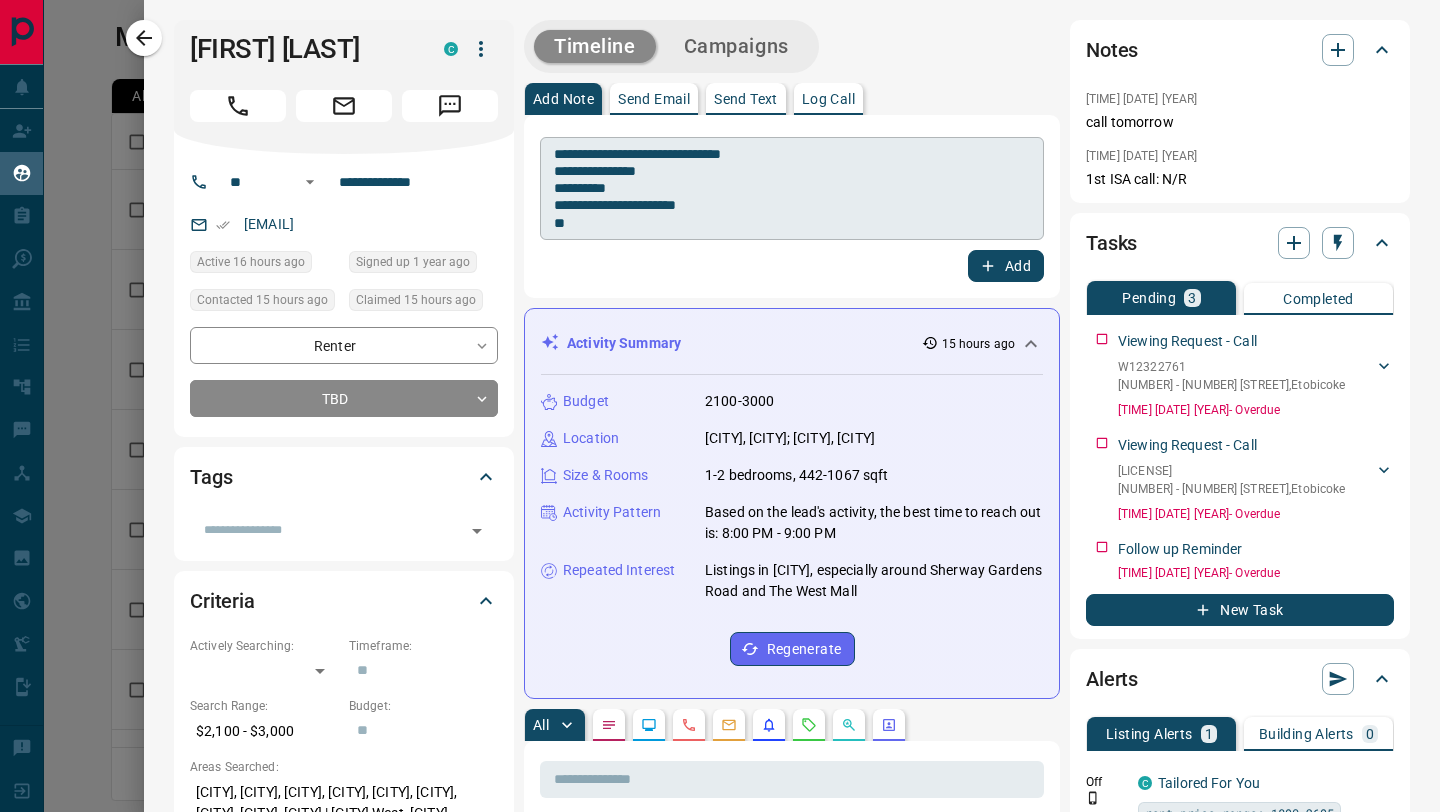 click on "**********" at bounding box center (792, 188) 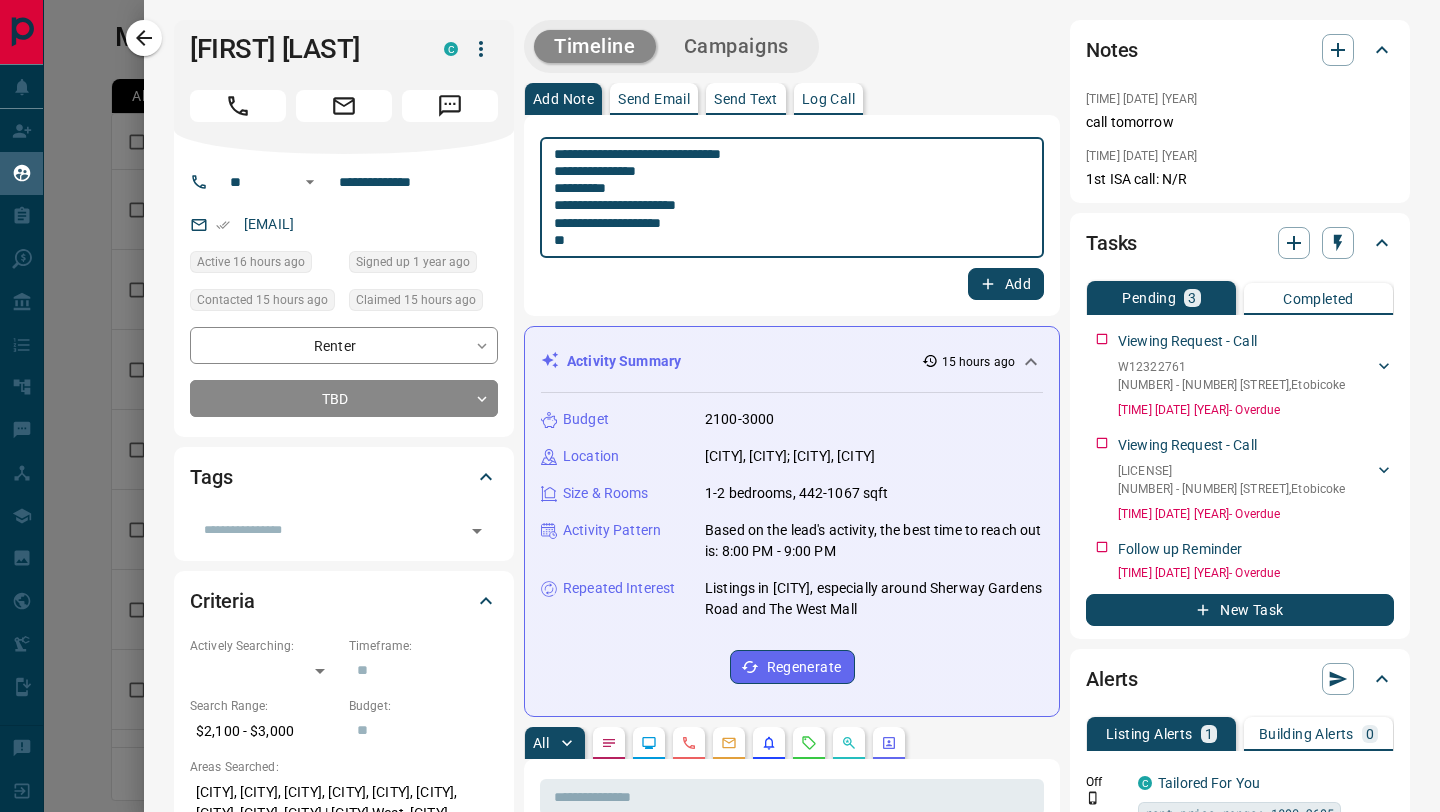 click on "**********" at bounding box center [792, 198] 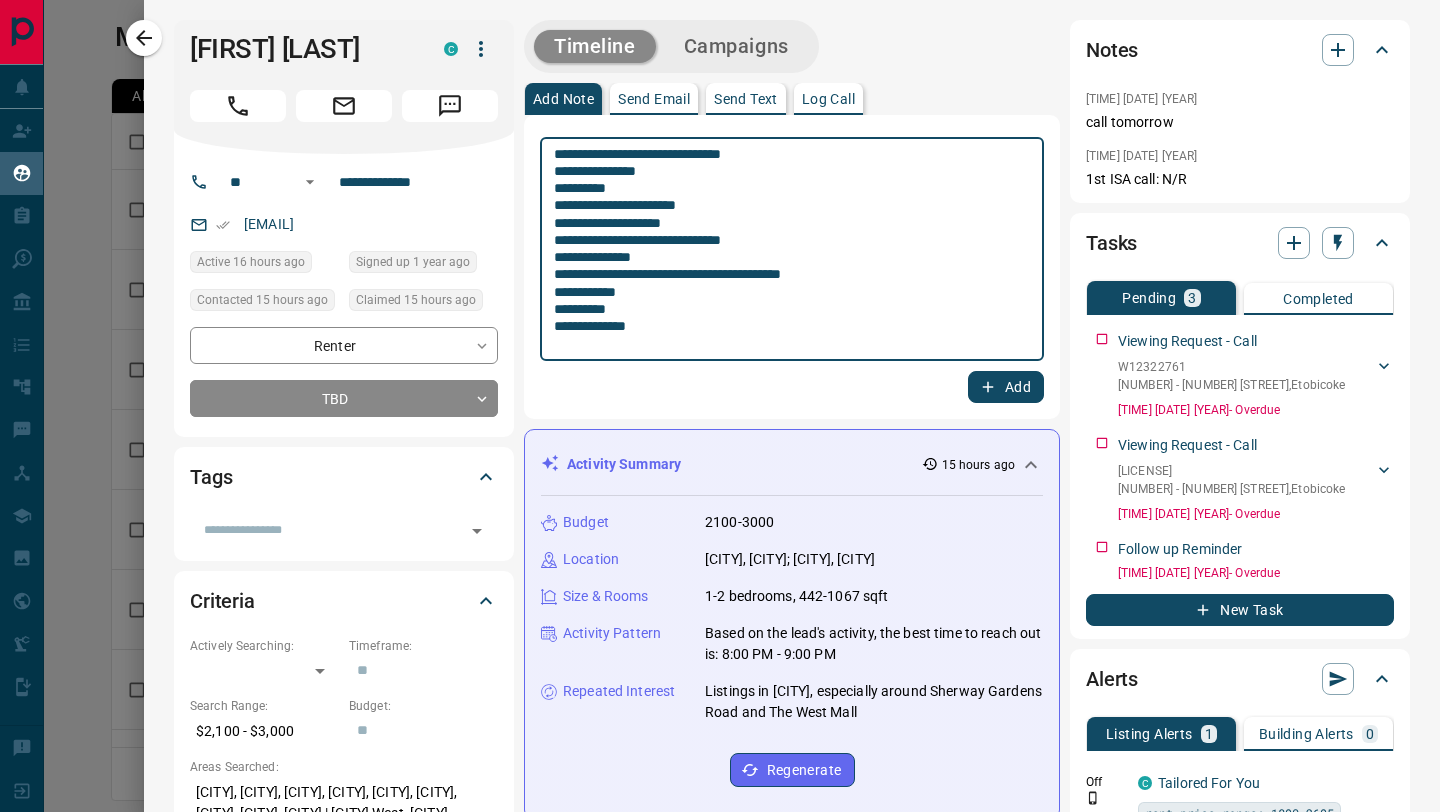 click on "**********" at bounding box center [792, 249] 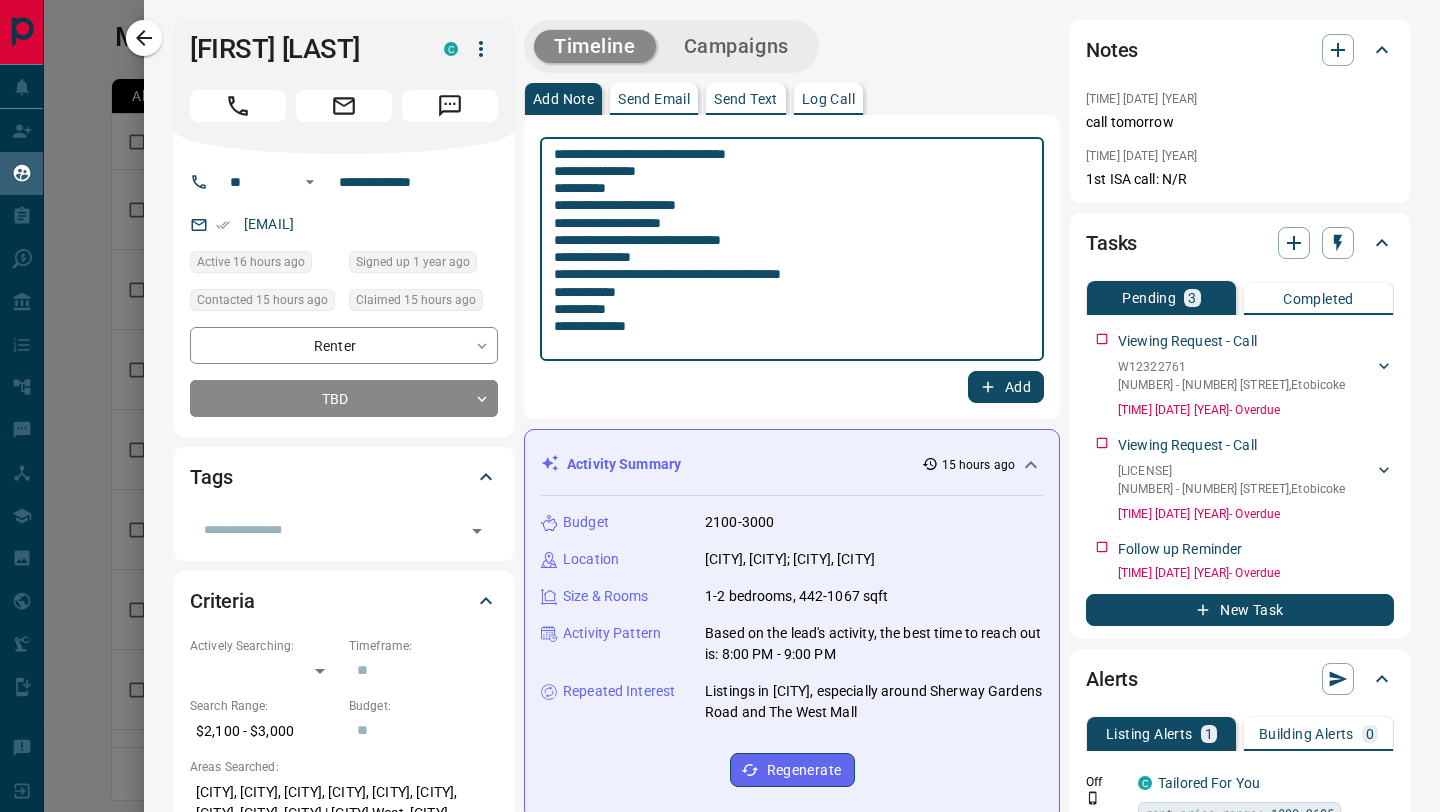 click on "**********" at bounding box center (792, 249) 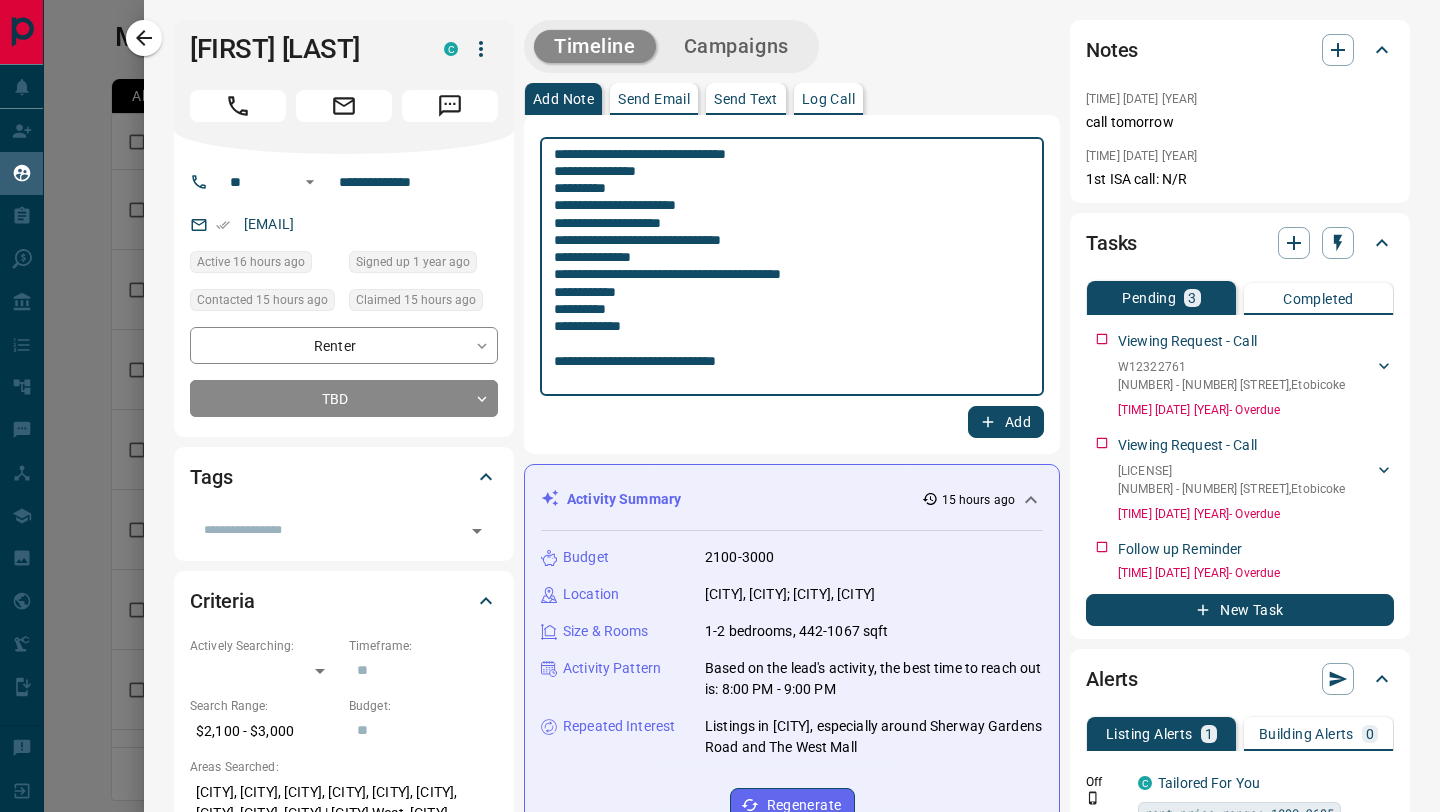 click on "**********" at bounding box center (792, 267) 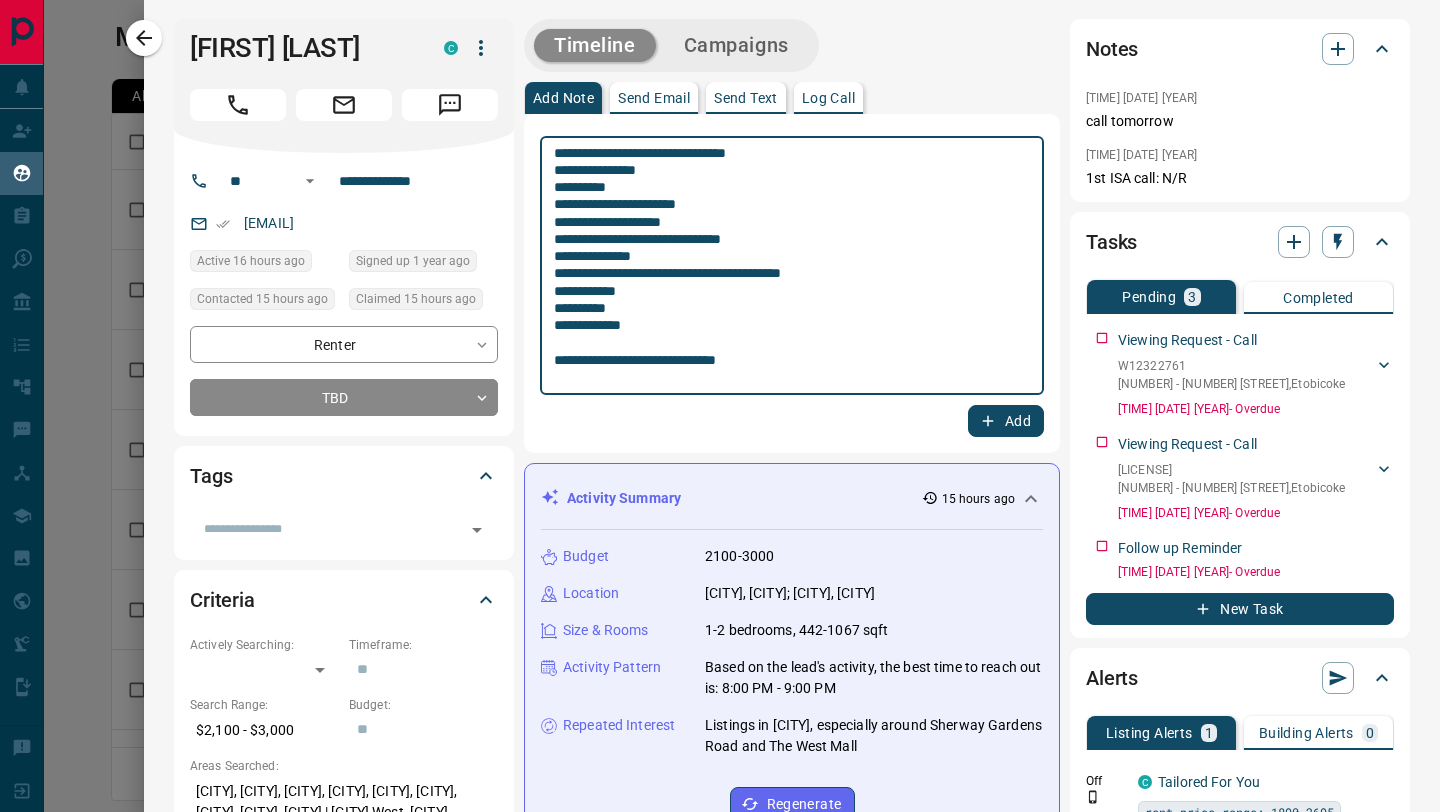scroll, scrollTop: 0, scrollLeft: 0, axis: both 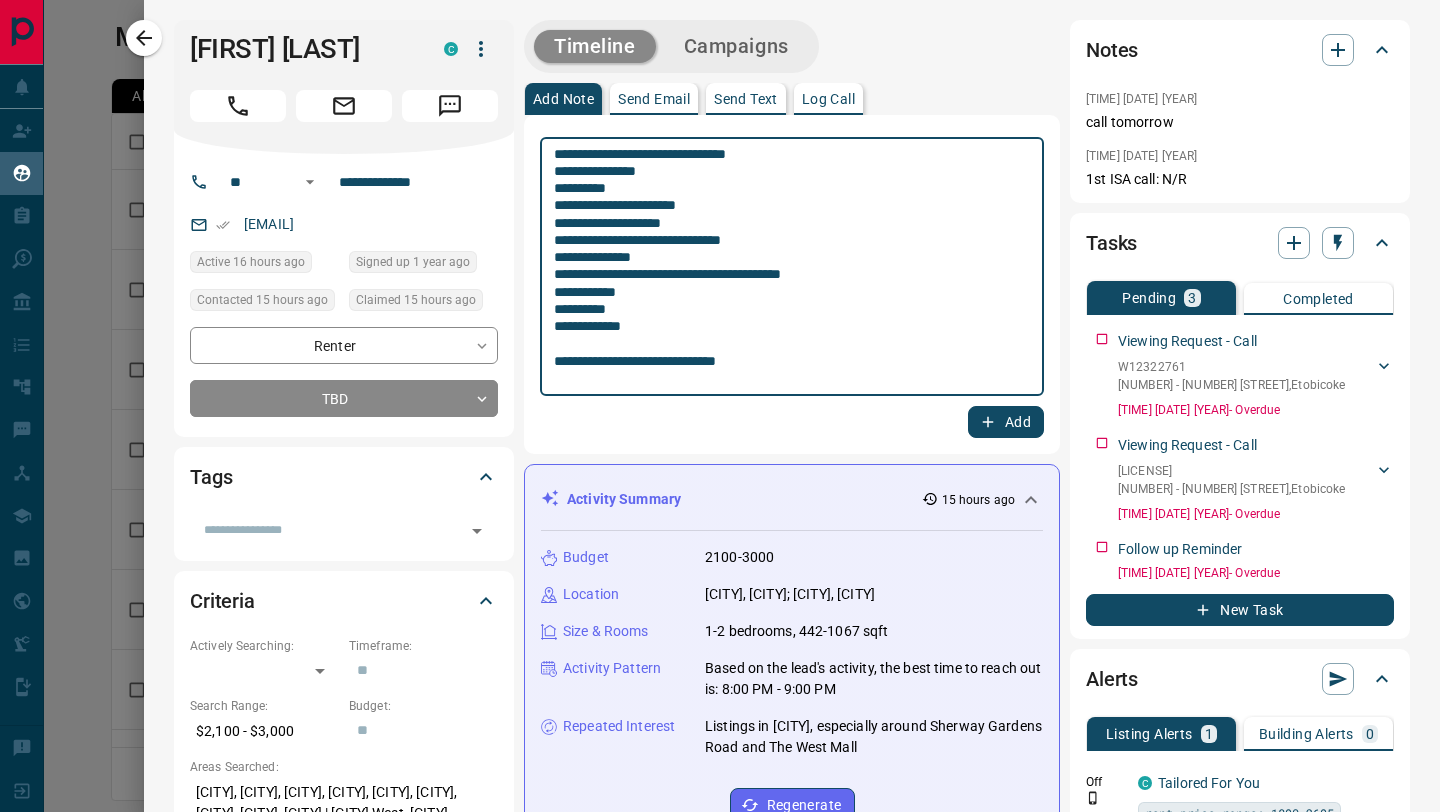 type on "**********" 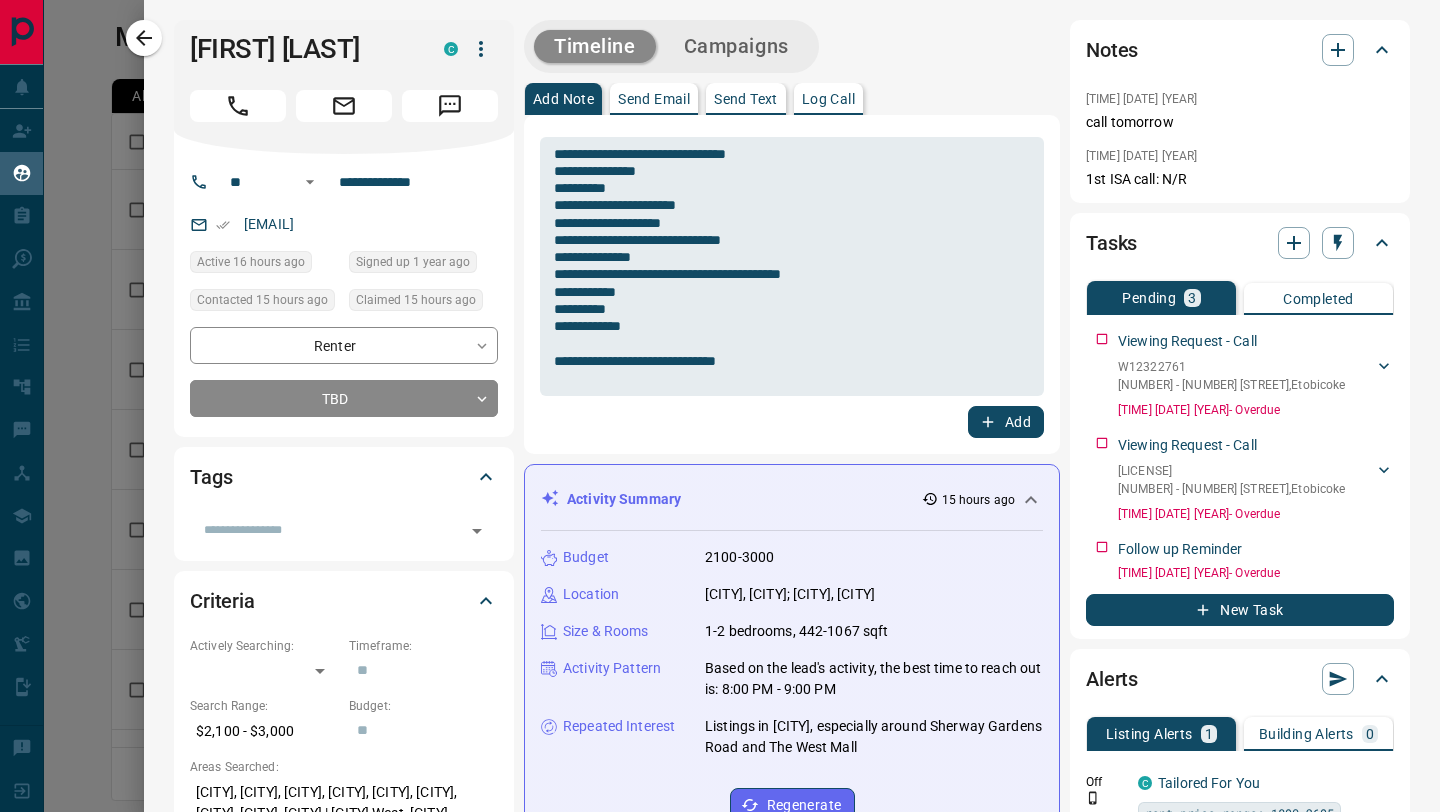 click 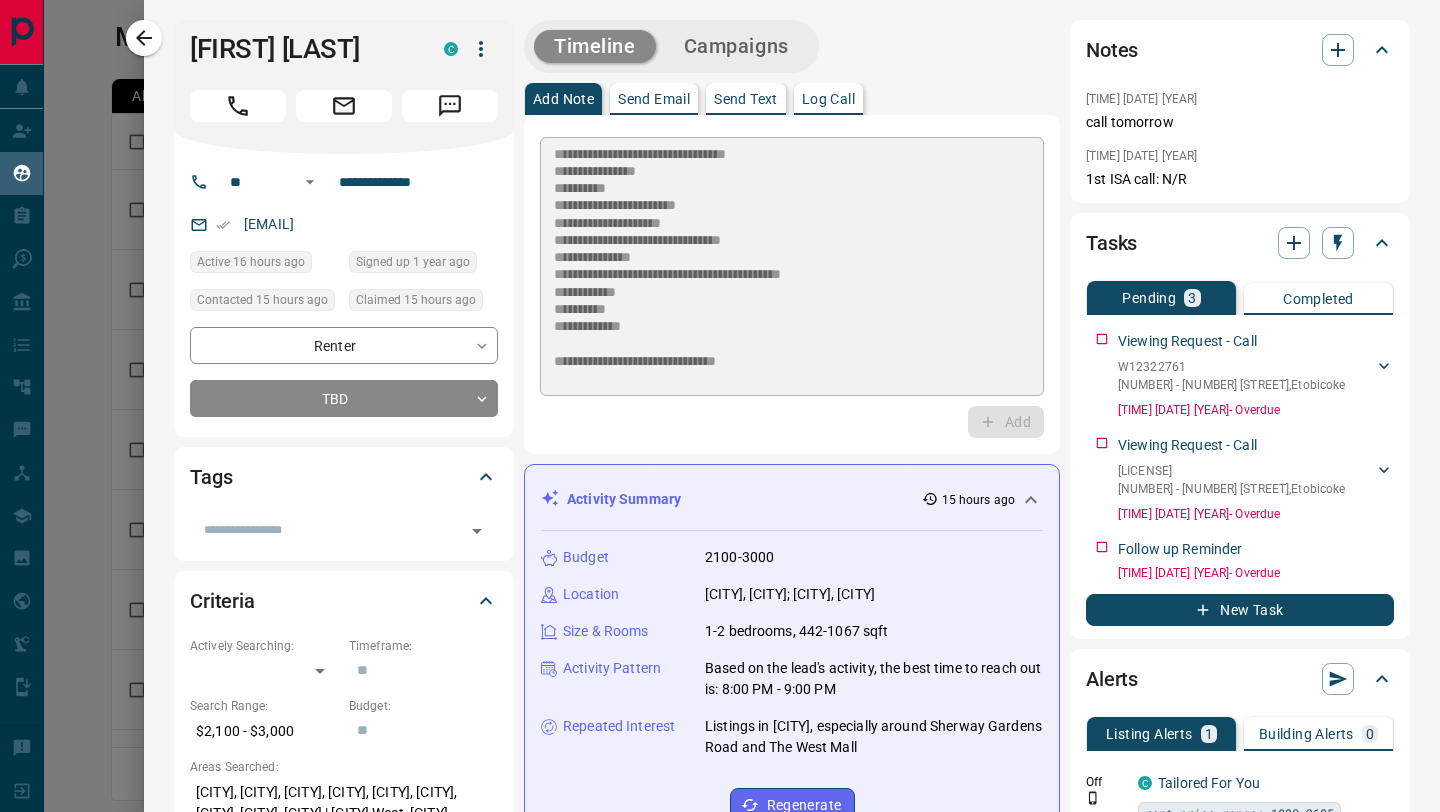type 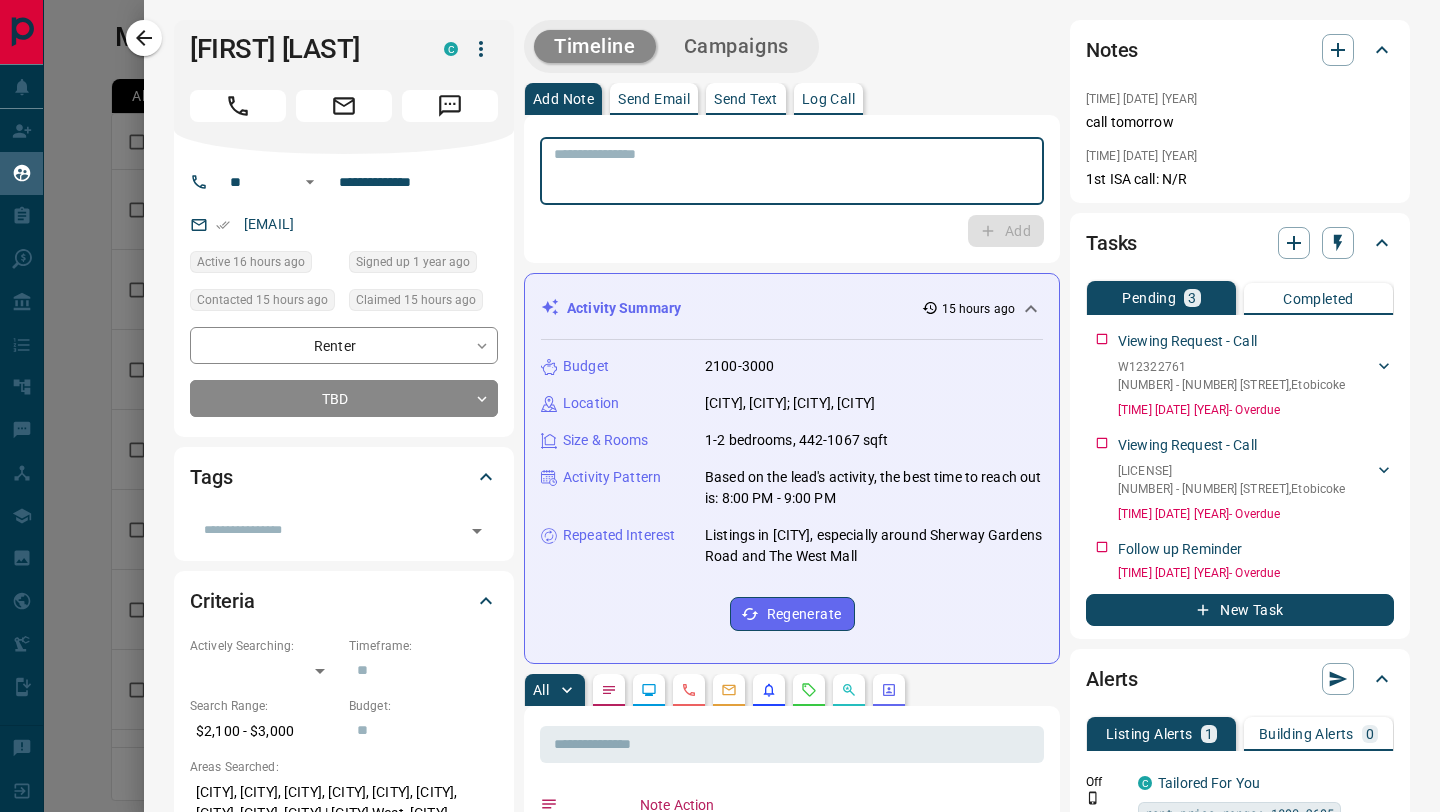 click at bounding box center [792, 171] 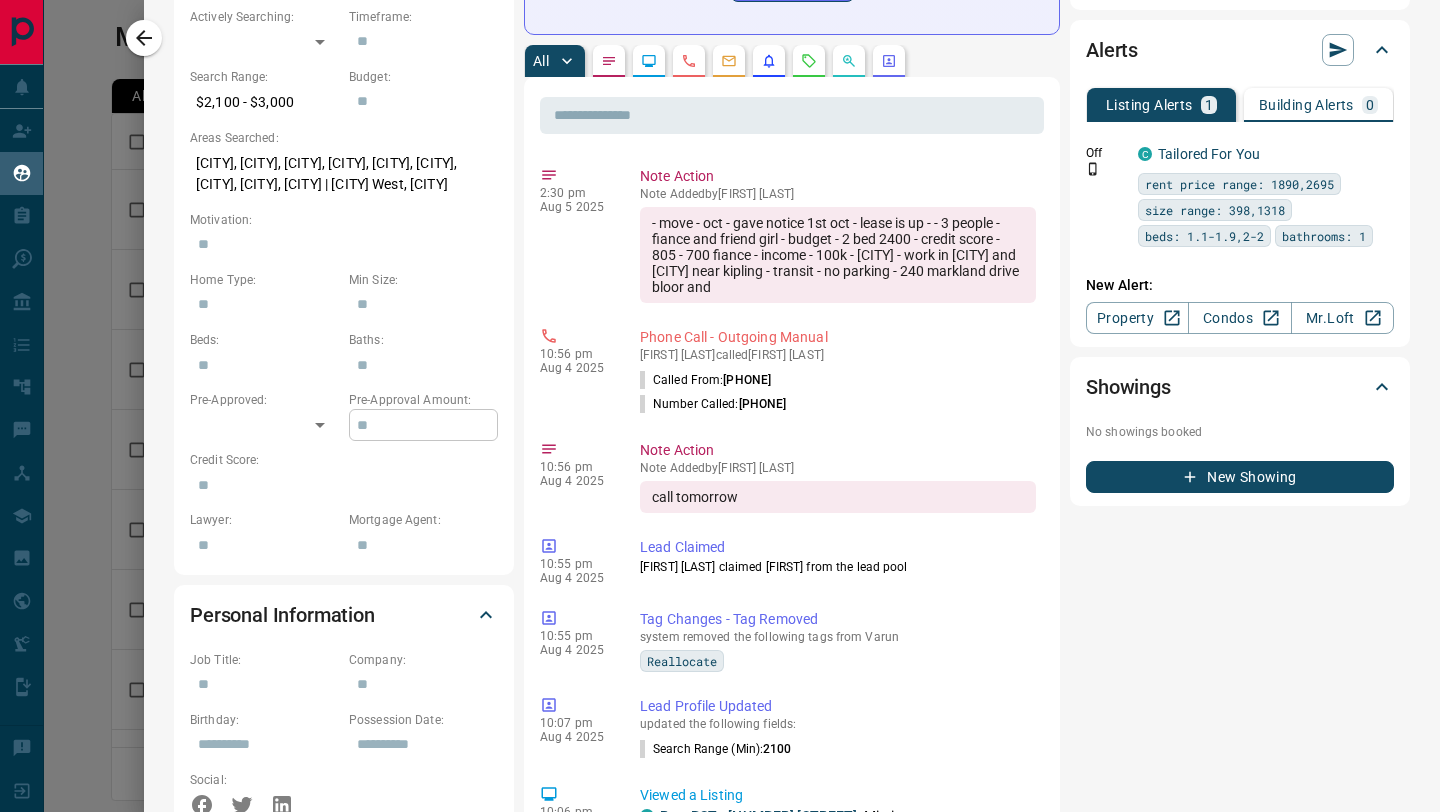 scroll, scrollTop: 0, scrollLeft: 0, axis: both 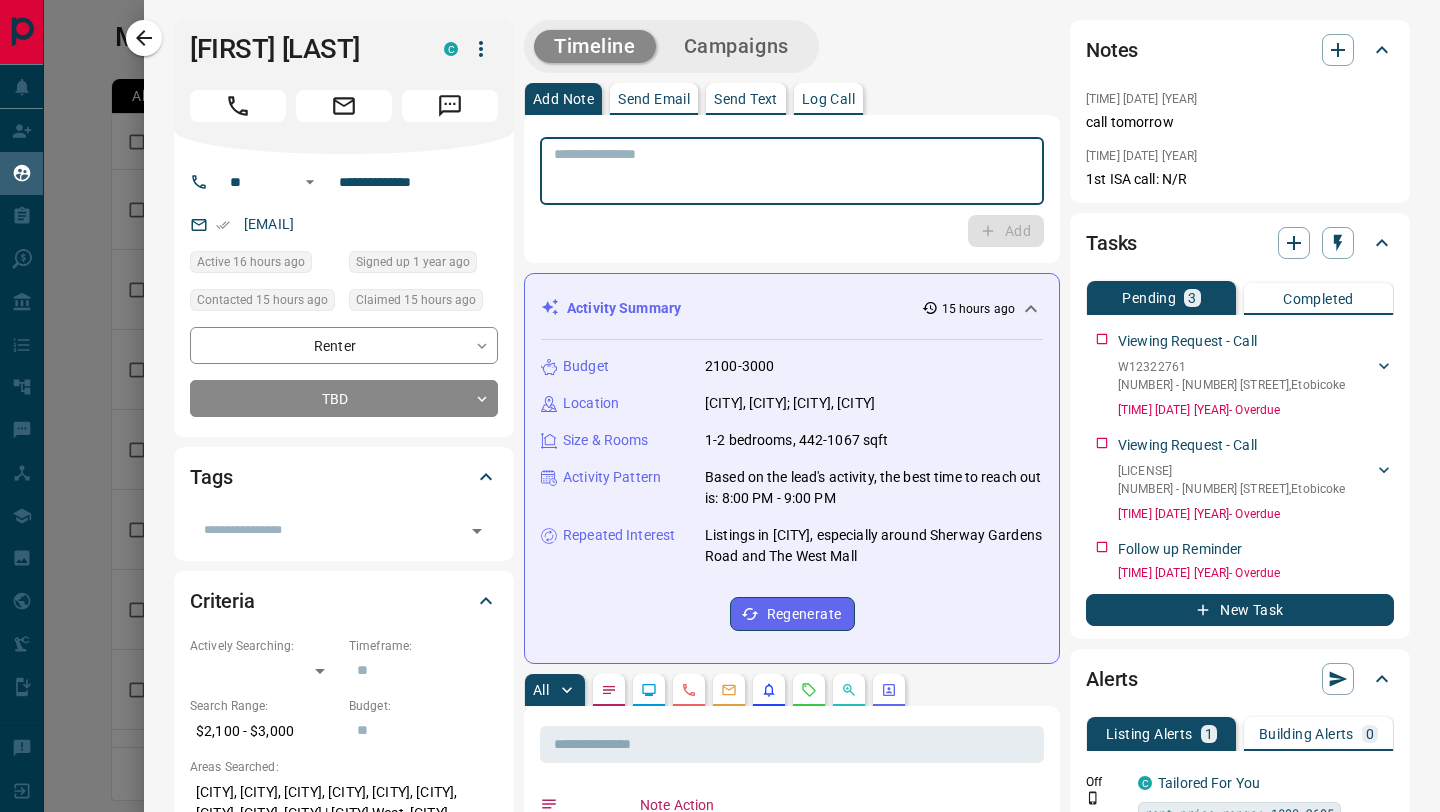 click at bounding box center [792, 171] 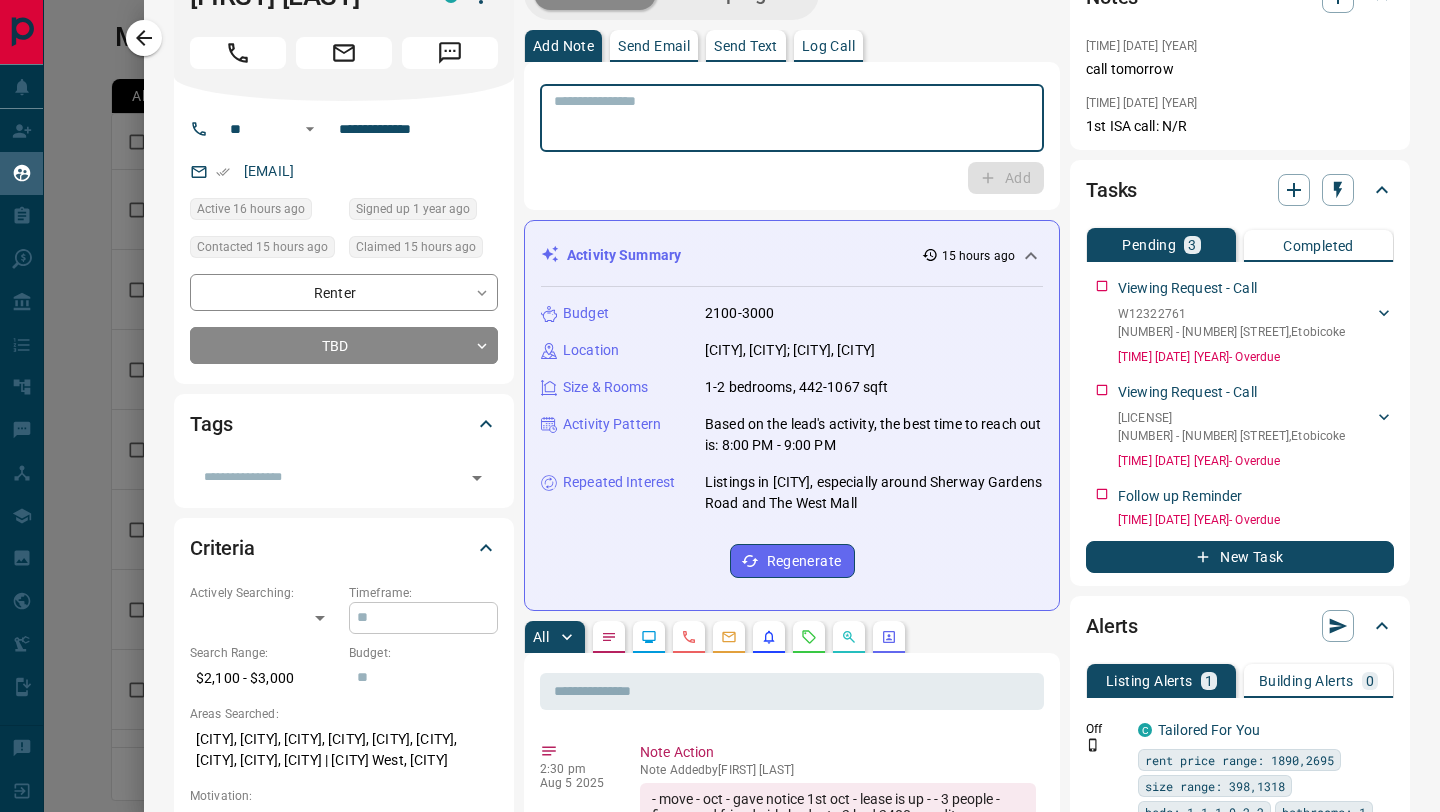 scroll, scrollTop: 0, scrollLeft: 0, axis: both 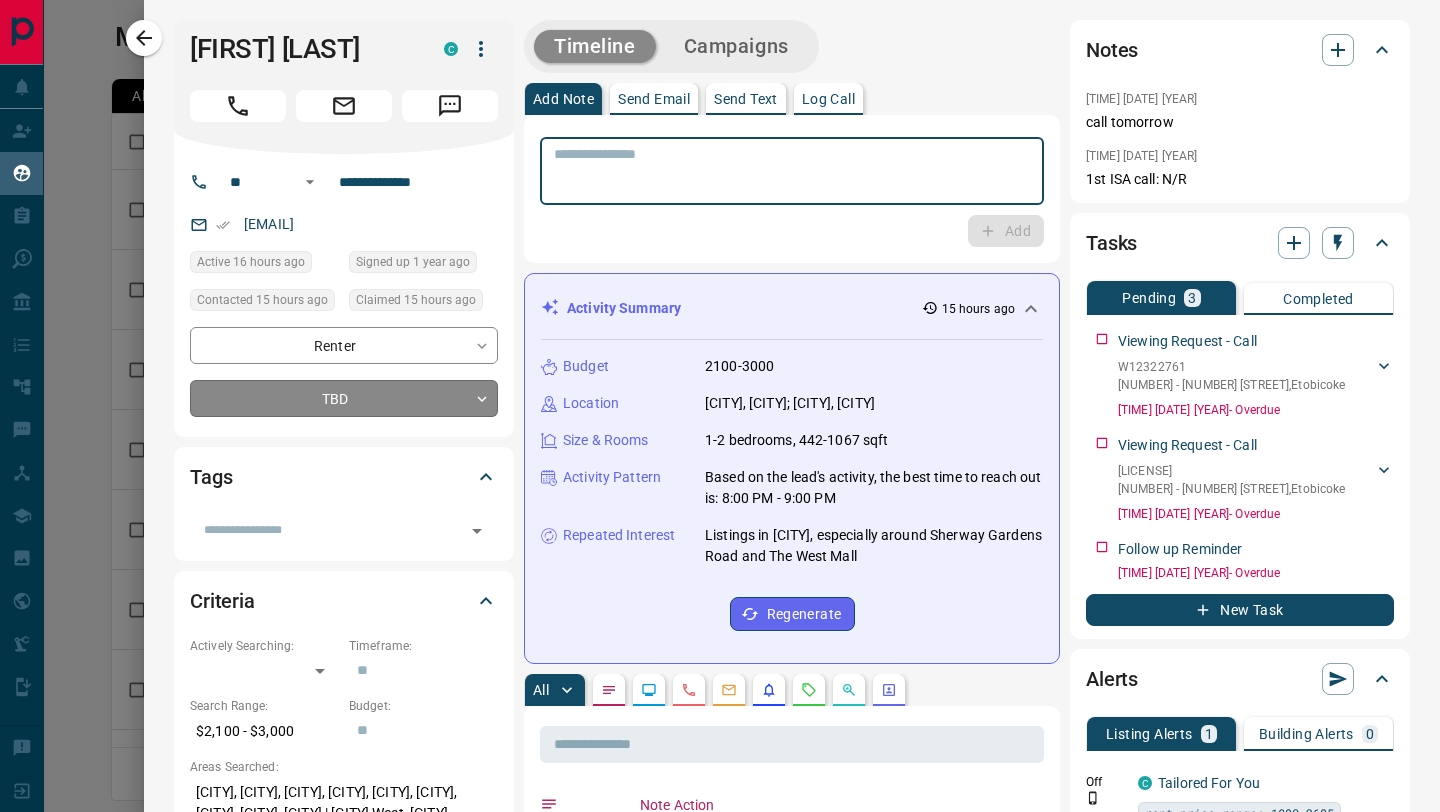 click on "Lead Transfers Claim Leads My Leads Tasks Opportunities Deals Campaigns Automations Messages Broker Bay Training Media Services Agent Resources Precon Worksheet Mobile Apps Disclosure Logout My Leads Filters 1 Manage Tabs New Lead All 60 TBD 25 Do Not Contact - Not Responsive - Bogus 1 Just Browsing 18 Criteria Obtained 2 Future Follow Up 9 Warm 4 HOT - Taken on Showings 1 Submitted Offer - Client - Name Details Last Active Claimed Date Status Tags FunWith_ Art Renter P $2K - $2K [CITY], [CITY], +1 2 hours ago 15 hours ago Signed up 2 weeks ago TBD + [FIRST] [LAST] Renter C $3K - $3K [CITY], [CITY], +1 2 hours ago Contacted 11 hours ago 15 hours ago Signed up 1 day ago Just Browsing + [FIRST] [LAST] Renter C $2K - $3K [CITY], [CITY], +1 16 hours ago Active Viewing Request Contacted 11 hours ago 15 hours ago Signed up 1 year ago TBD + [FIRST] [LAST] Renter C $3K - $3K [CITY], [CITY] 15 hours ago Contacted 11 hours ago 15 hours ago Signed up 5 days ago TBD + [FIRST] [LAST] Renter C" at bounding box center [720, 393] 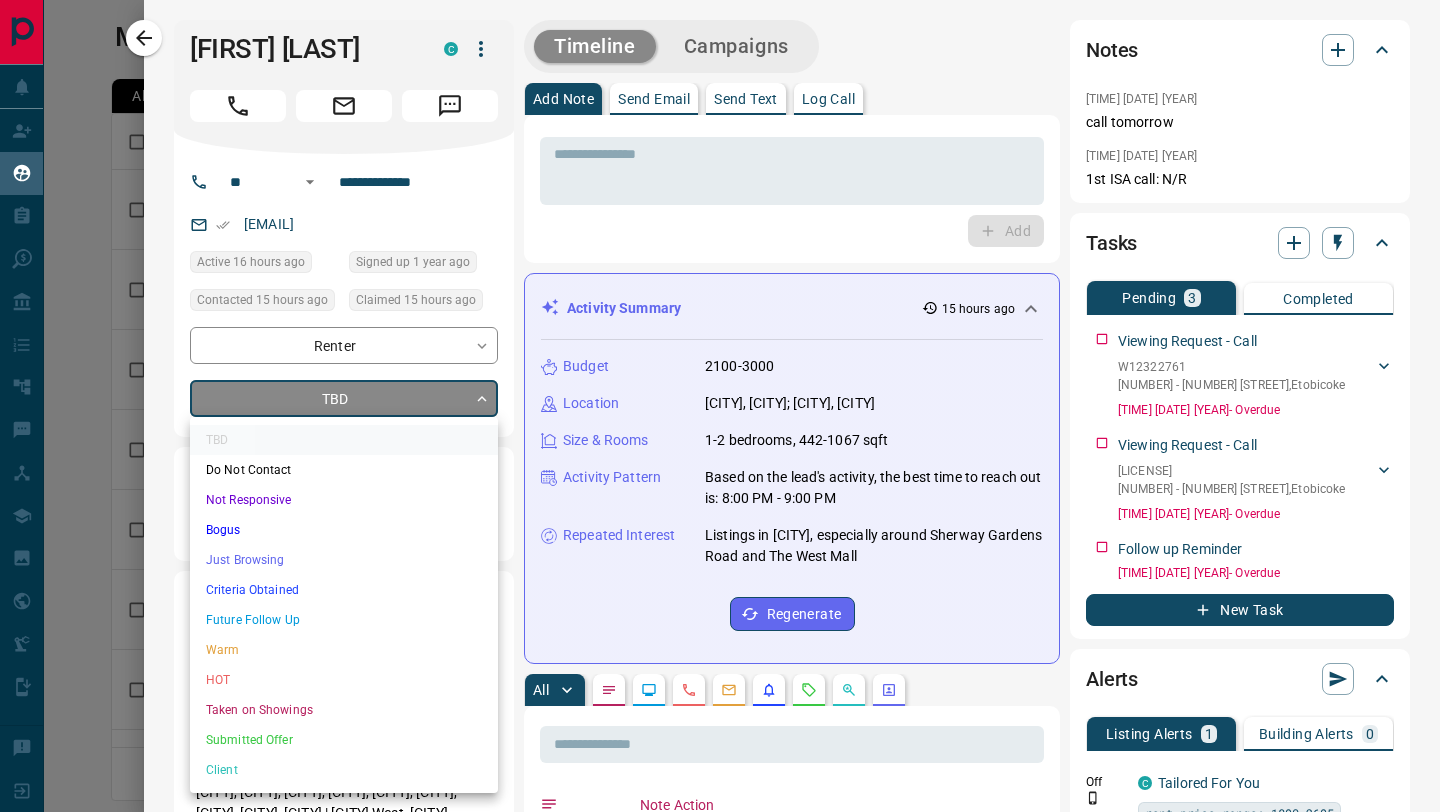 click on "Warm" at bounding box center [344, 650] 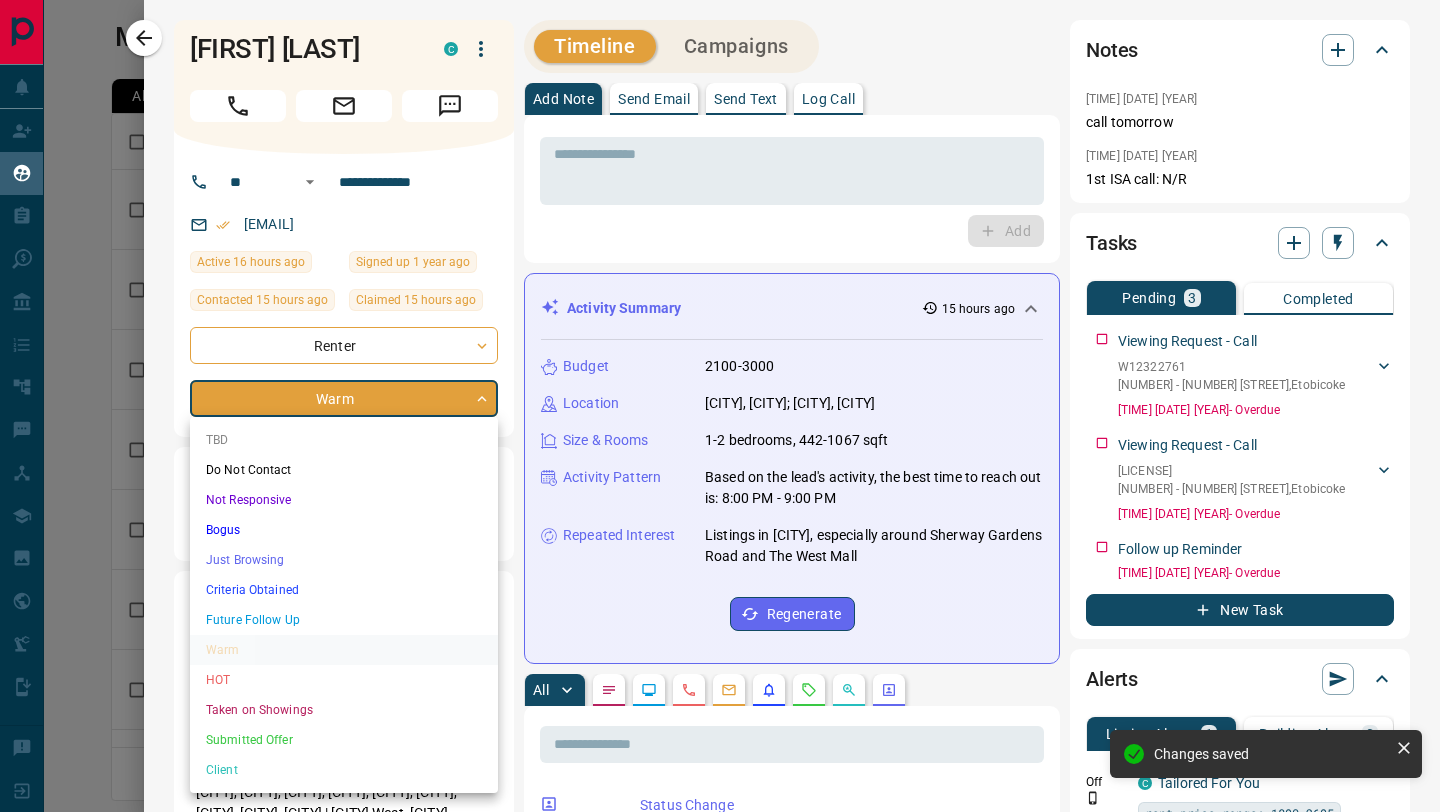 click on "Lead Transfers Claim Leads My Leads Tasks Opportunities Deals Campaigns Automations Messages Broker Bay Training Media Services Agent Resources Precon Worksheet Mobile Apps Disclosure Logout My Leads Filters 1 Manage Tabs New Lead All 60 TBD 25 Do Not Contact - Not Responsive - Bogus 1 Just Browsing 18 Criteria Obtained 2 Future Follow Up 9 Warm 4 HOT - Taken on Showings 1 Submitted Offer - Client - Name Details Last Active Claimed Date Status Tags FunWith_ Art Renter P $2K - $2K [CITY], [CITY], +1 2 hours ago 15 hours ago Signed up 2 weeks ago TBD + [FIRST] [LAST] Renter C $3K - $3K [CITY], [CITY], +1 2 hours ago Contacted 11 hours ago 15 hours ago Signed up 1 day ago Just Browsing + [FIRST] [LAST] Renter C $2K - $3K [CITY], [CITY], +1 16 hours ago Active Viewing Request Contacted 11 hours ago 15 hours ago Signed up 1 year ago TBD + [FIRST] [LAST] Renter C $3K - $3K [CITY], [CITY] 15 hours ago Contacted 11 hours ago 15 hours ago Signed up 5 days ago TBD + [FIRST] [LAST] Renter C" at bounding box center [720, 393] 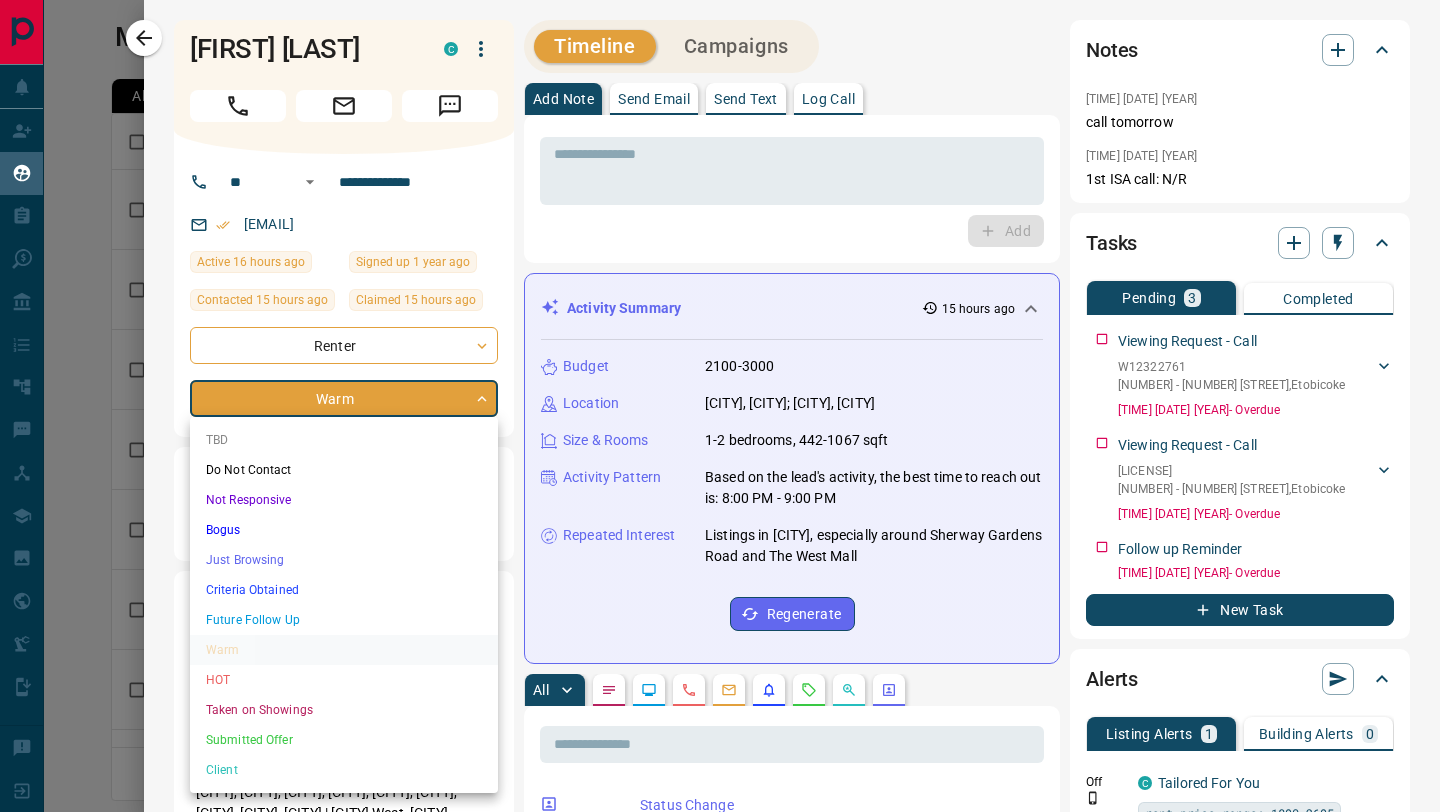 click on "HOT" at bounding box center [344, 680] 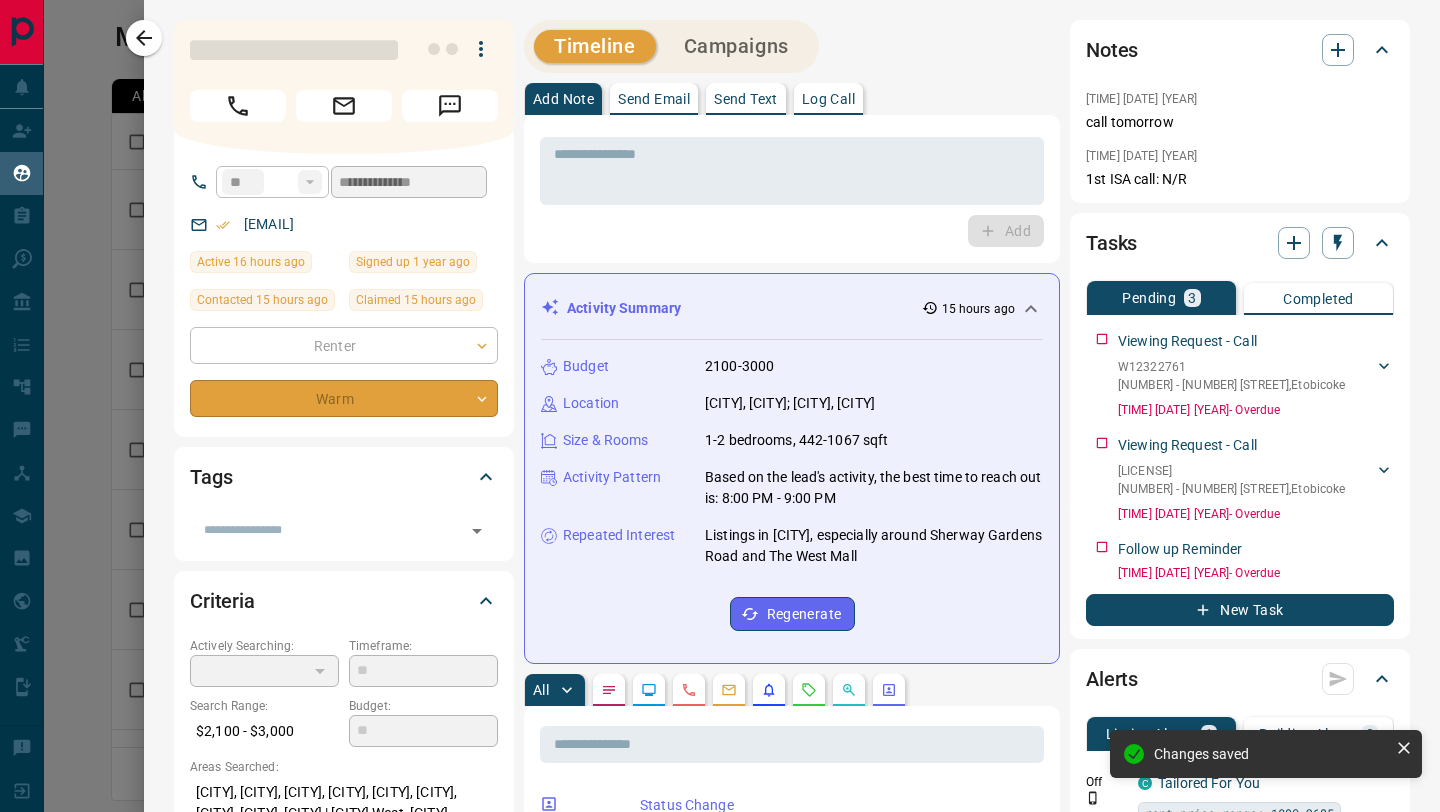 type on "*" 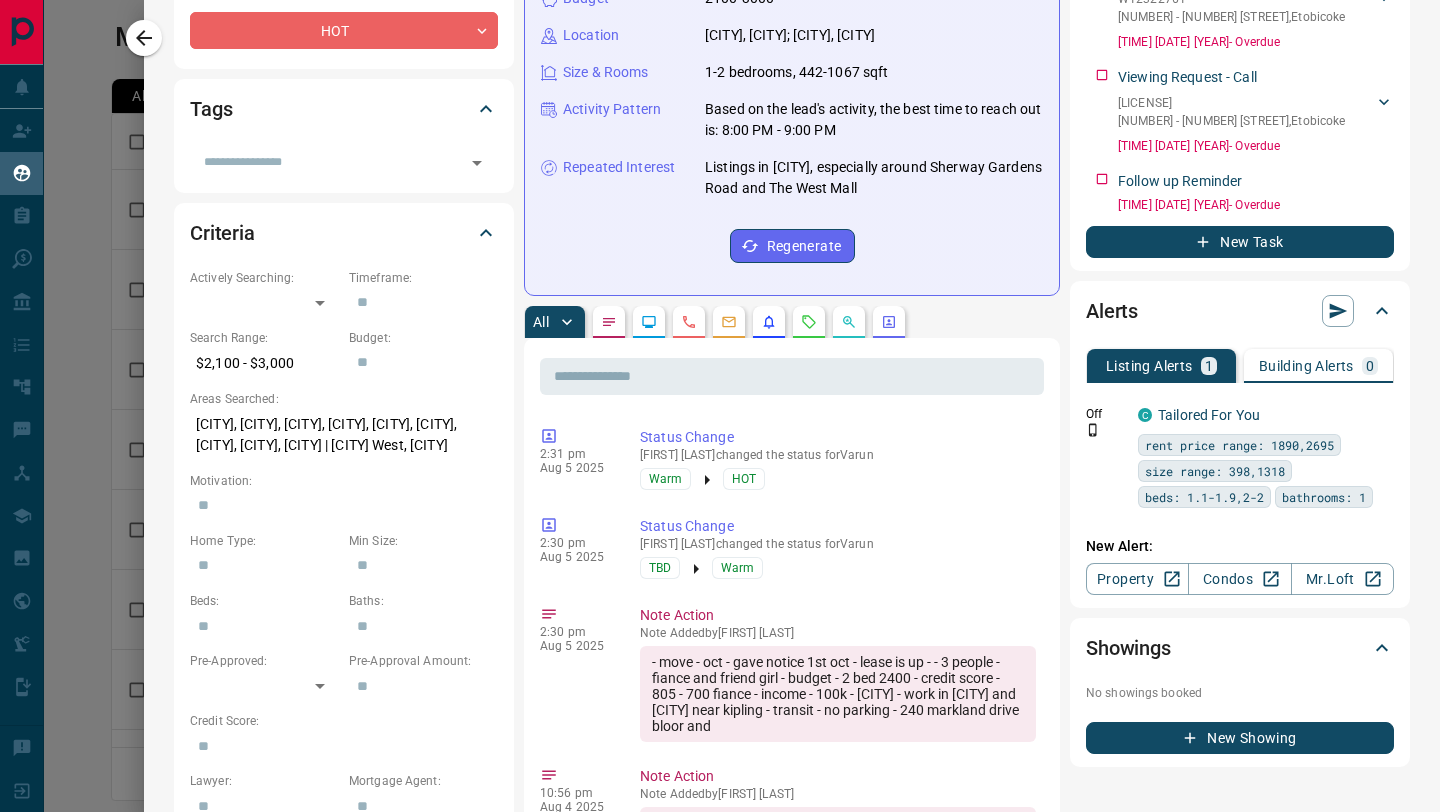 scroll, scrollTop: 0, scrollLeft: 0, axis: both 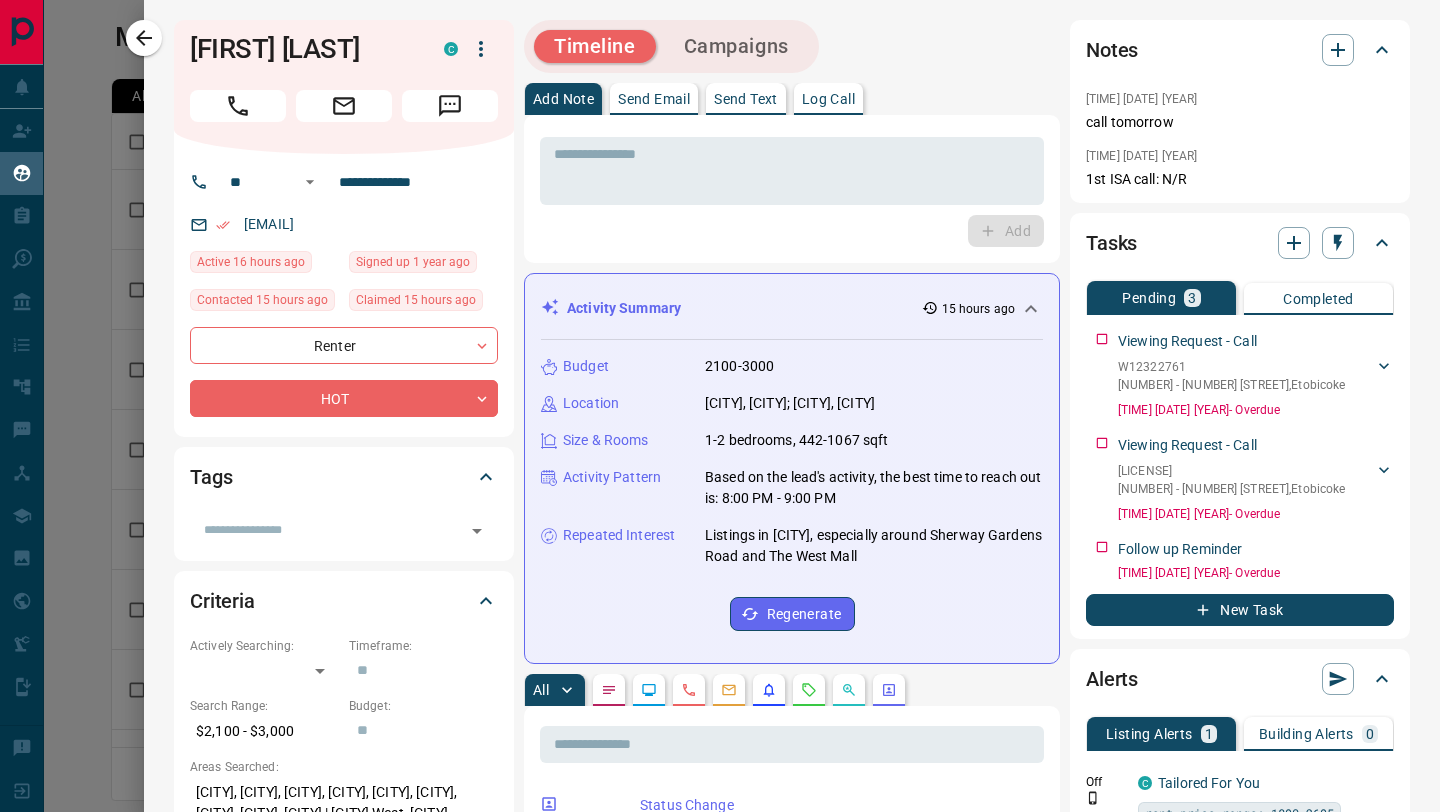 drag, startPoint x: 455, startPoint y: 225, endPoint x: 241, endPoint y: 226, distance: 214.00233 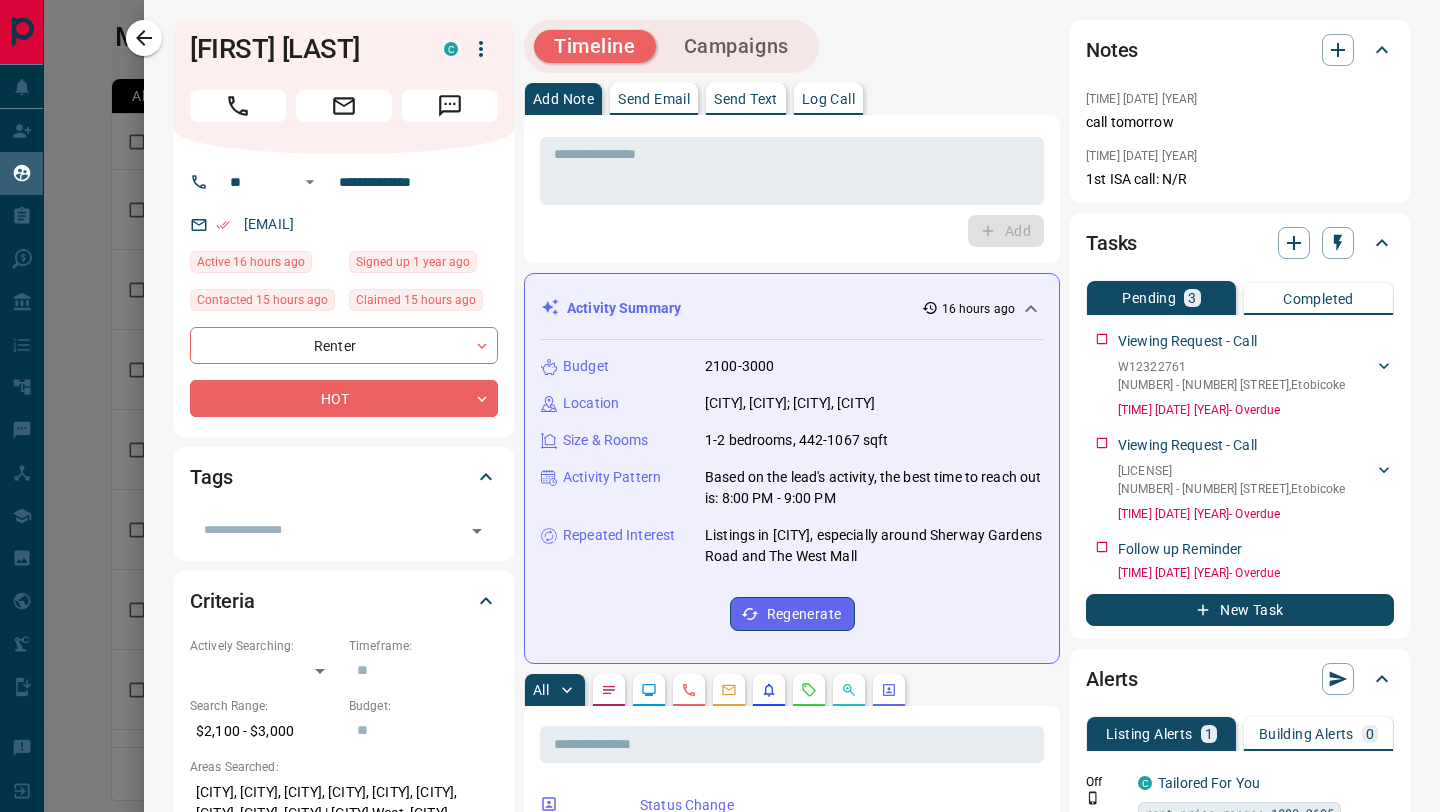 click 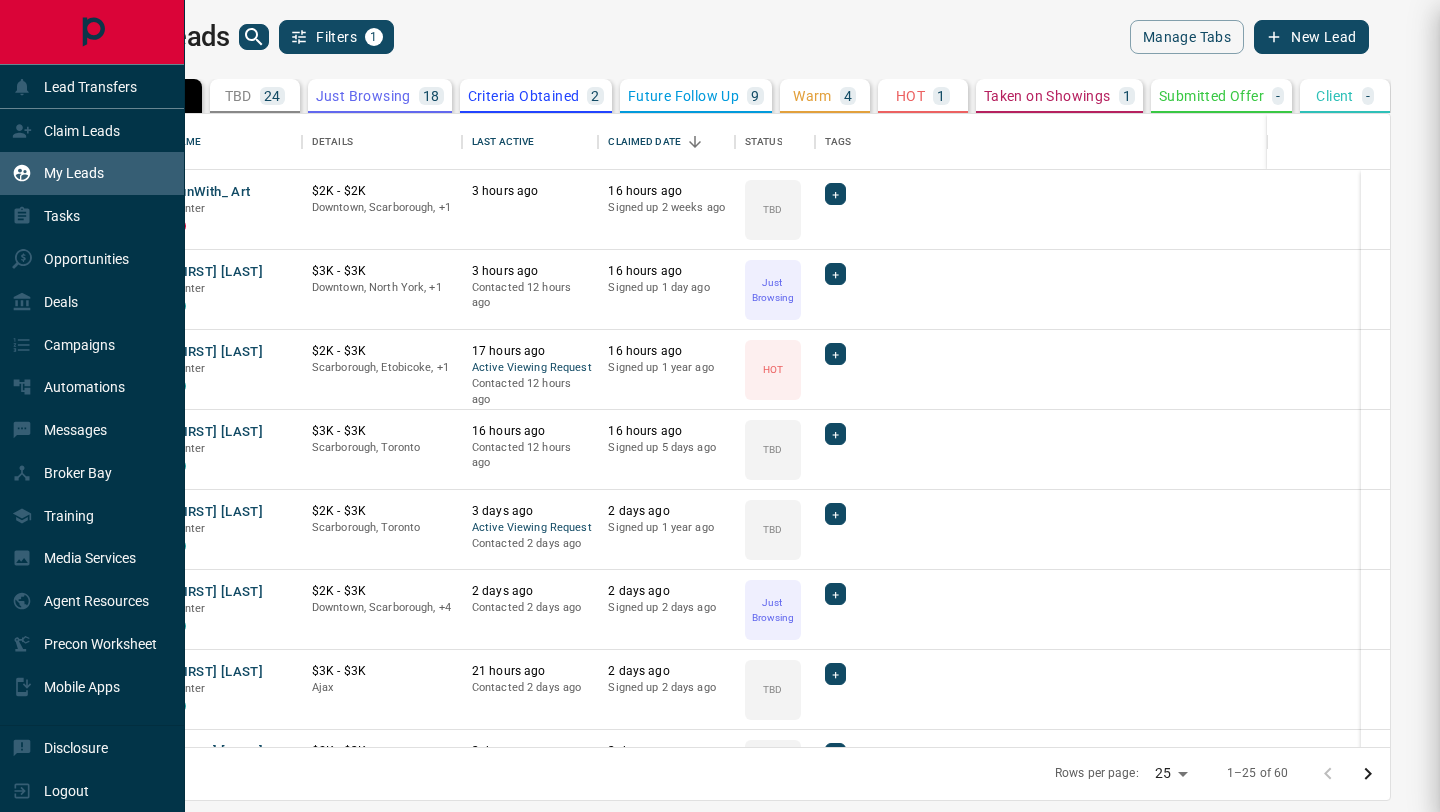 click on "My Leads" at bounding box center (74, 173) 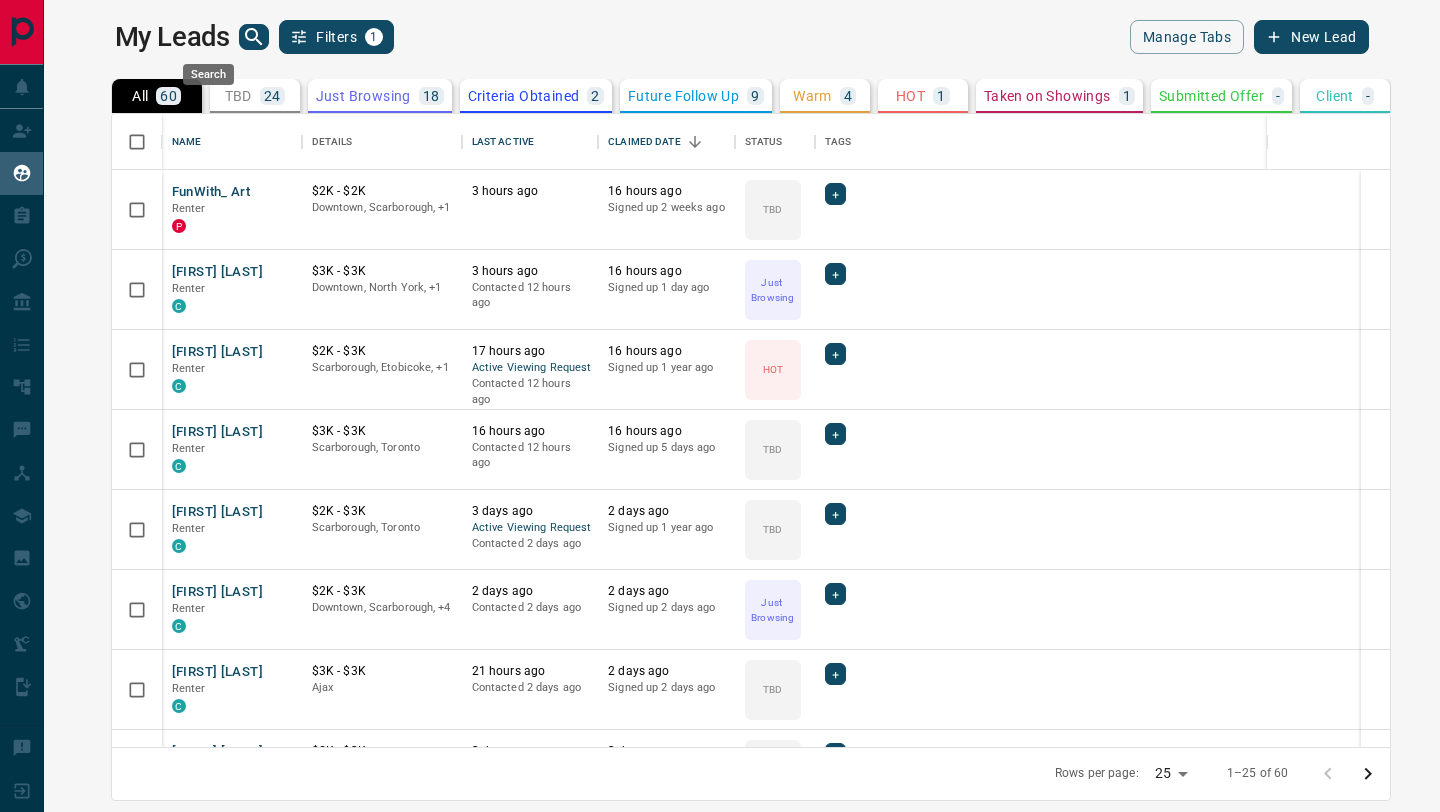 click 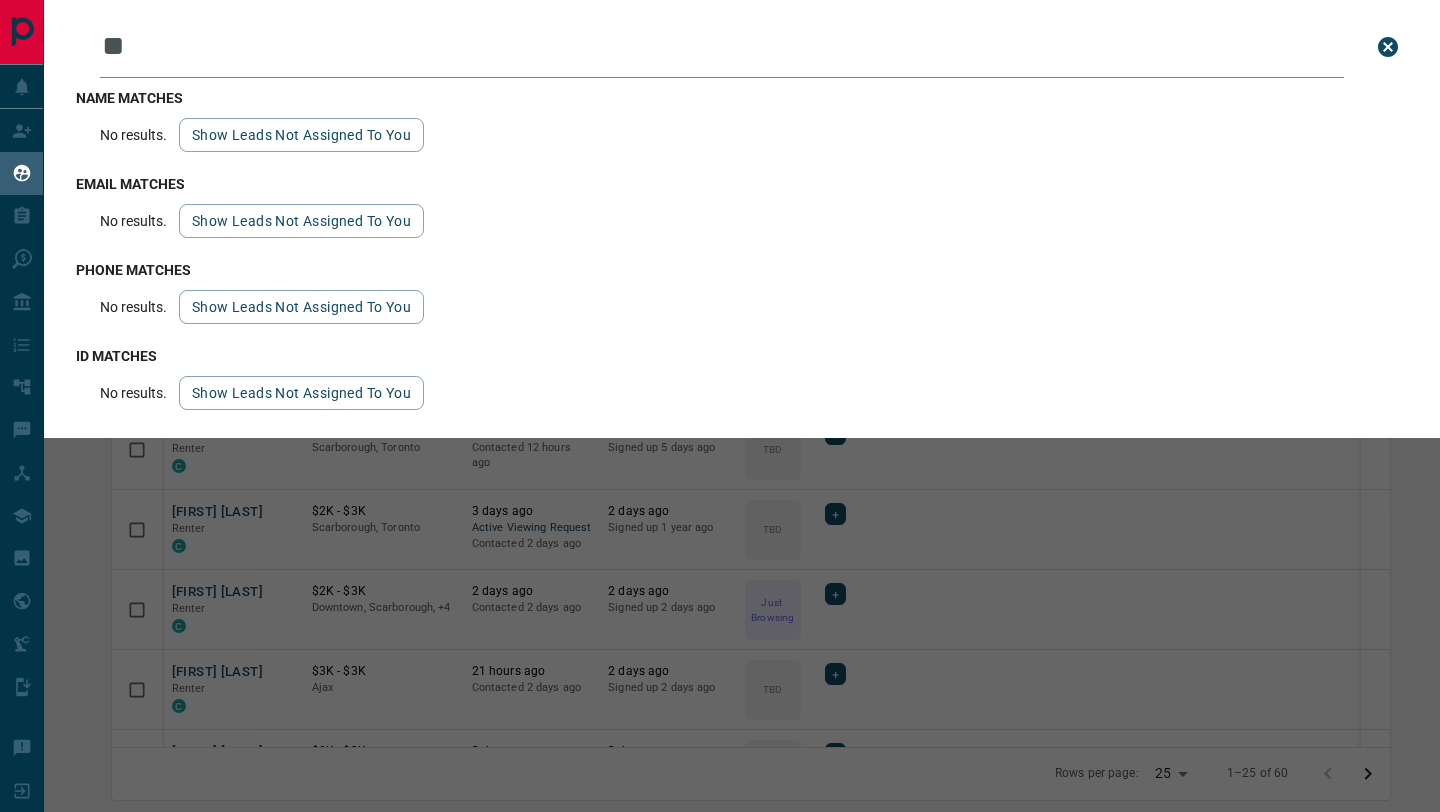 type on "*" 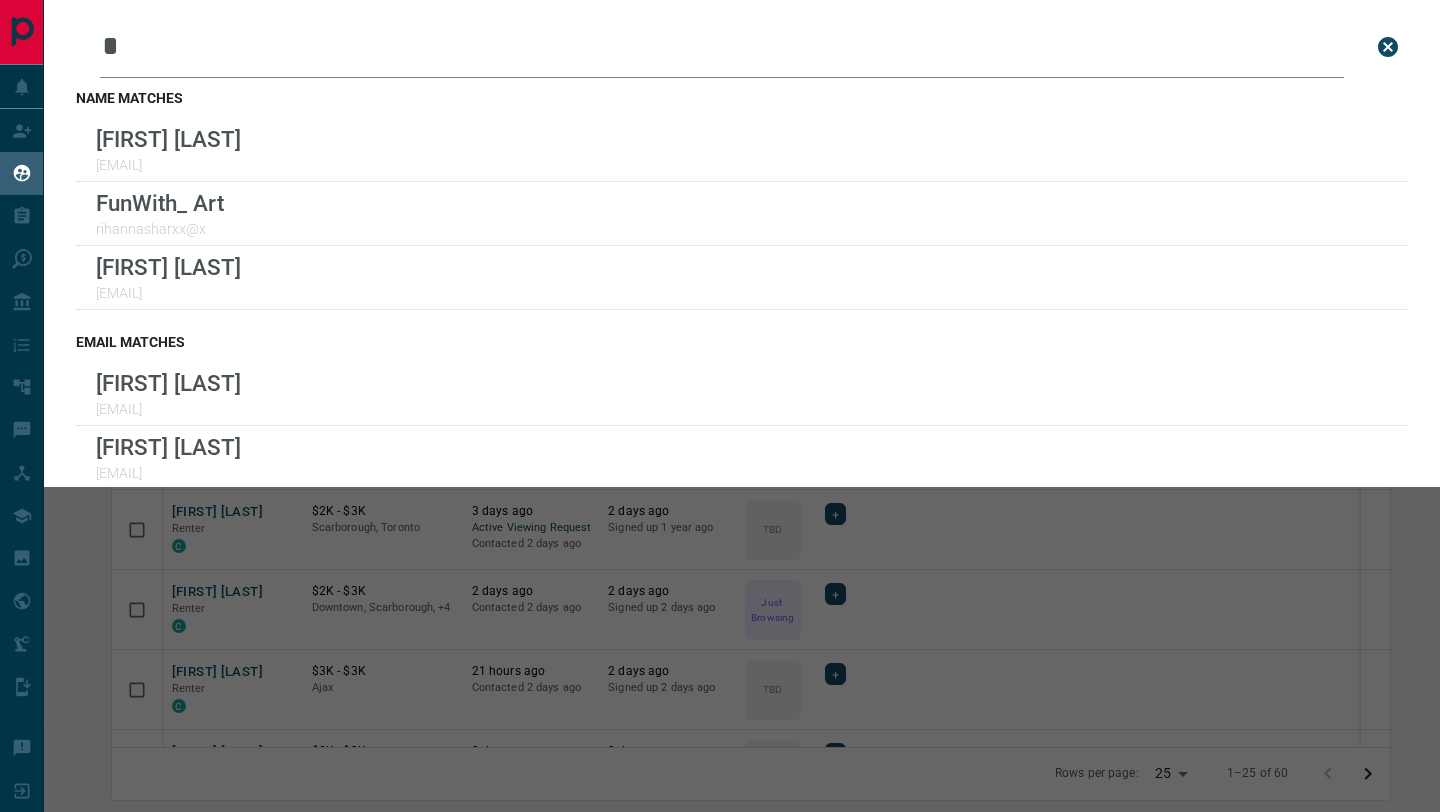 type on "*" 